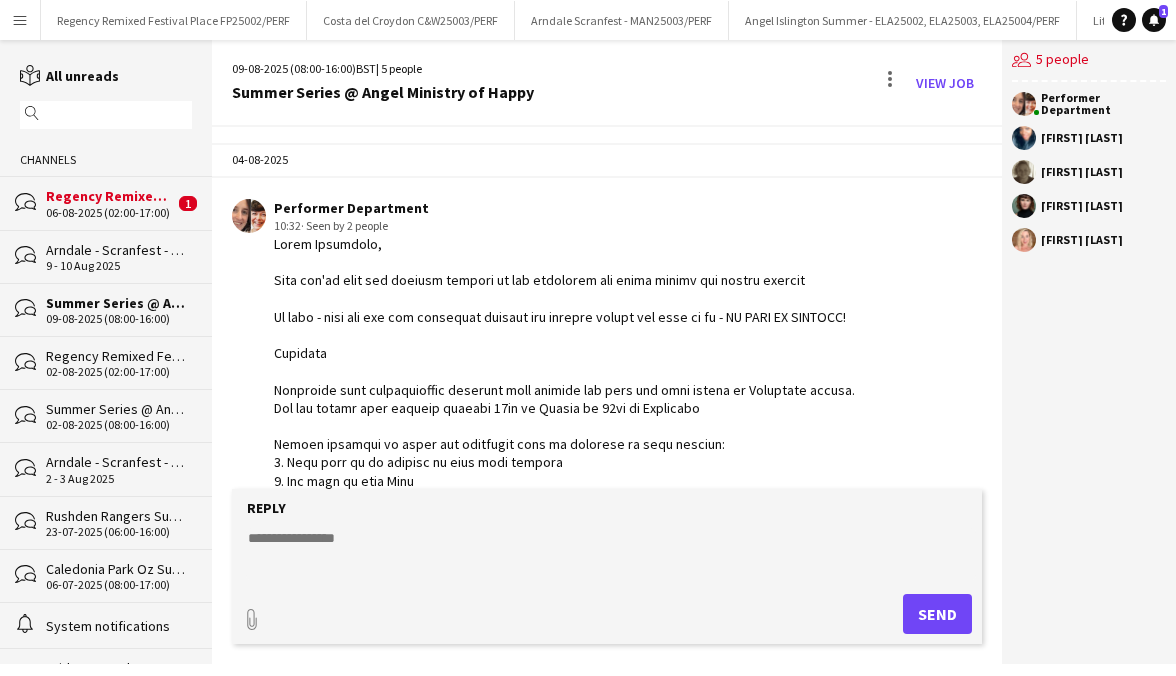 scroll, scrollTop: 0, scrollLeft: 0, axis: both 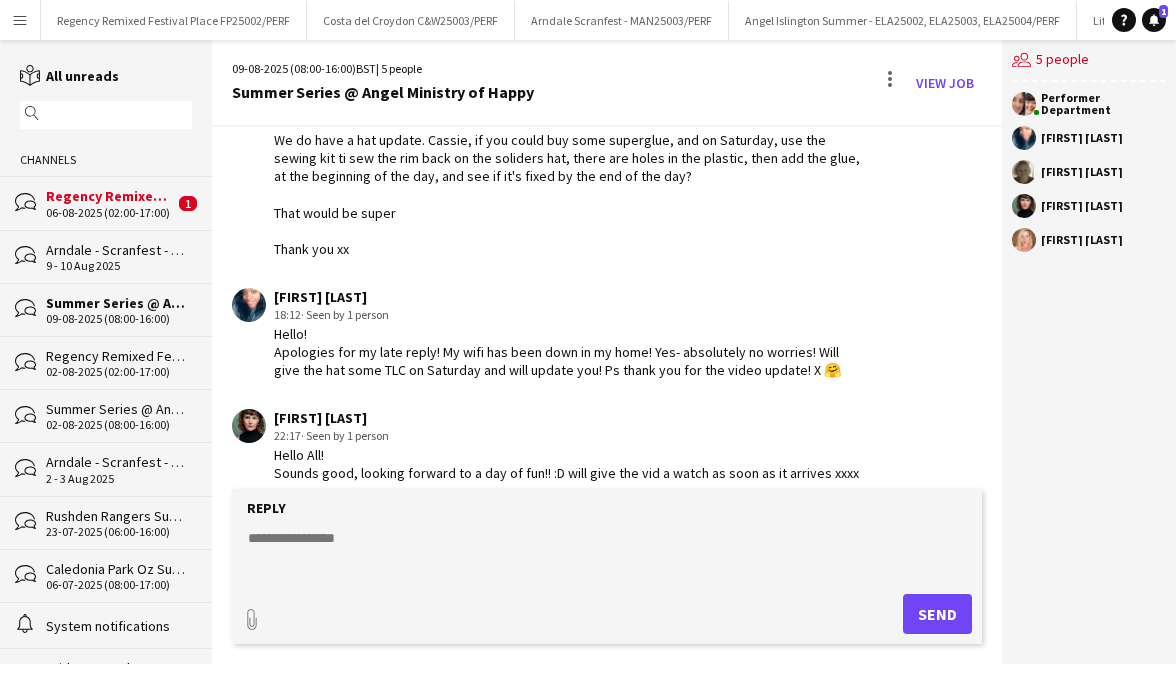 click on "bubbles
Regency Remixed Festival Place FP25002/PERF   06-08-2025 (02:00-17:00)   1" 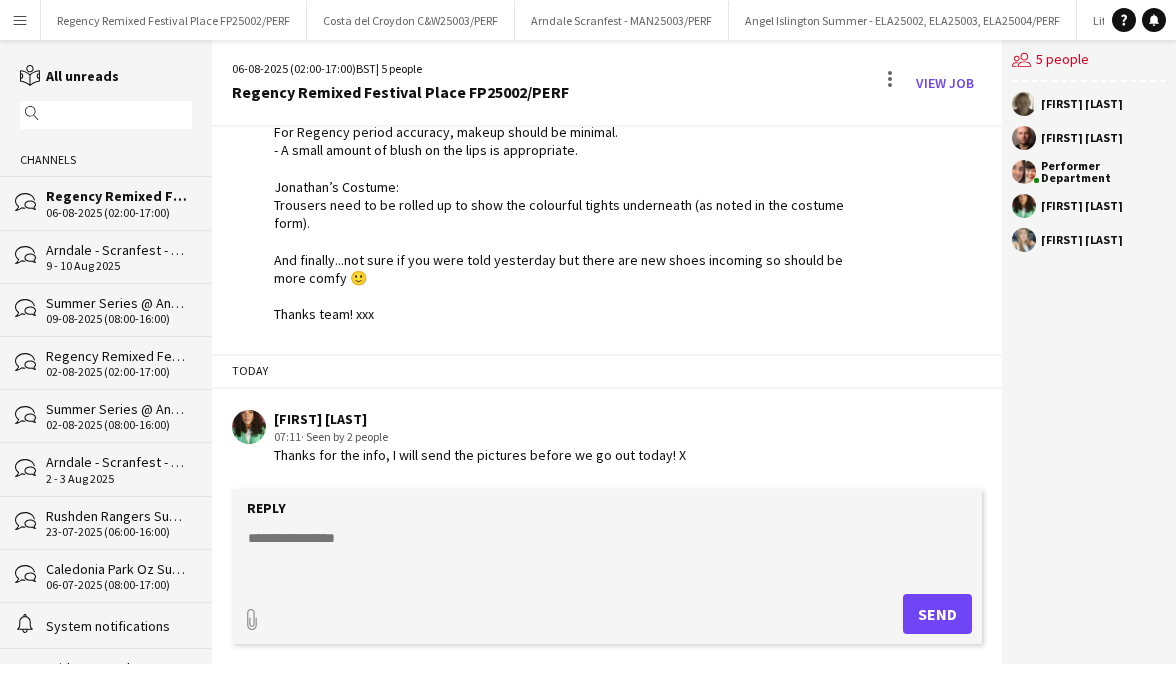 scroll, scrollTop: 1343, scrollLeft: 0, axis: vertical 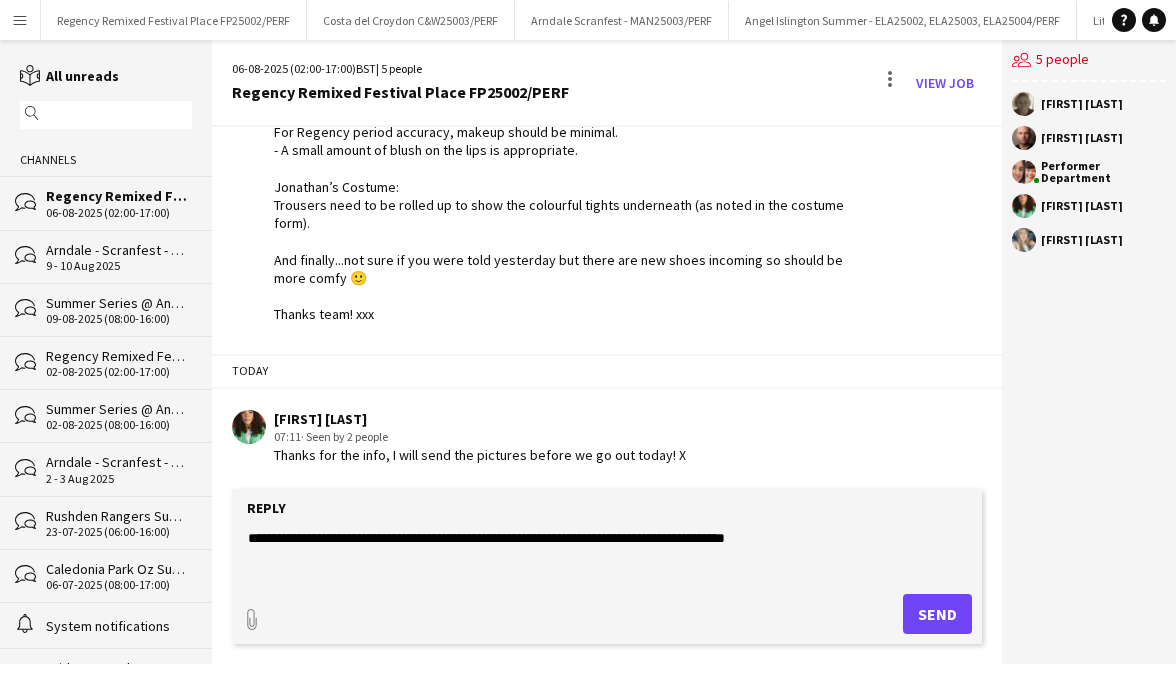 type on "**********" 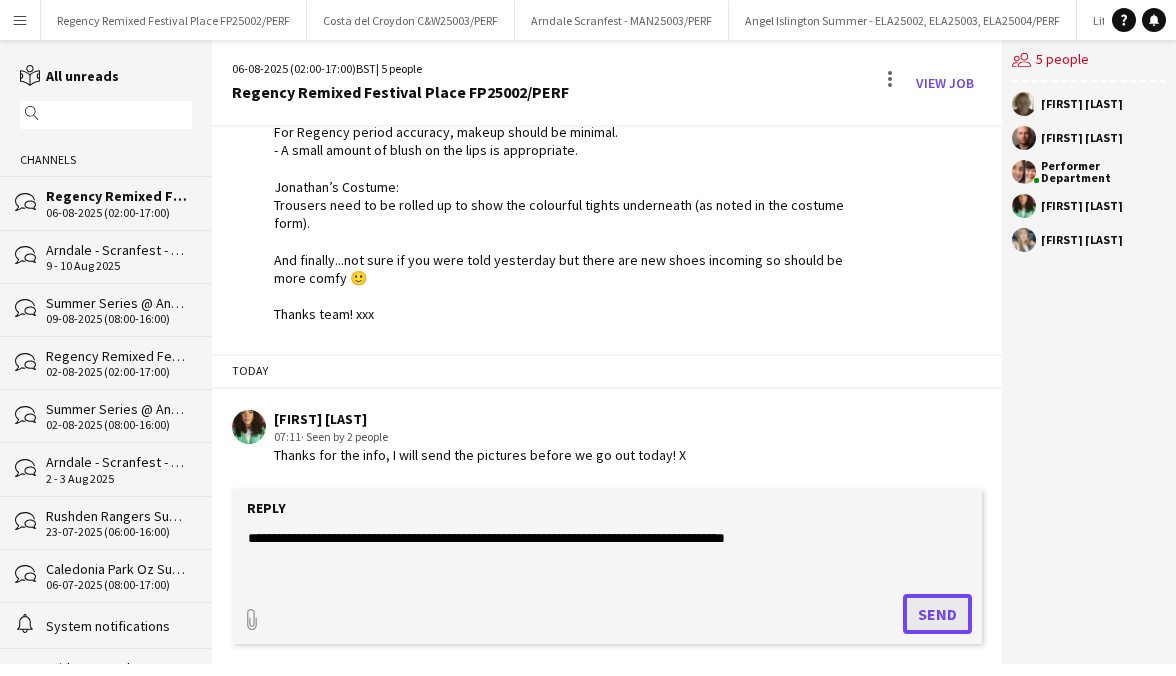 click on "Send" 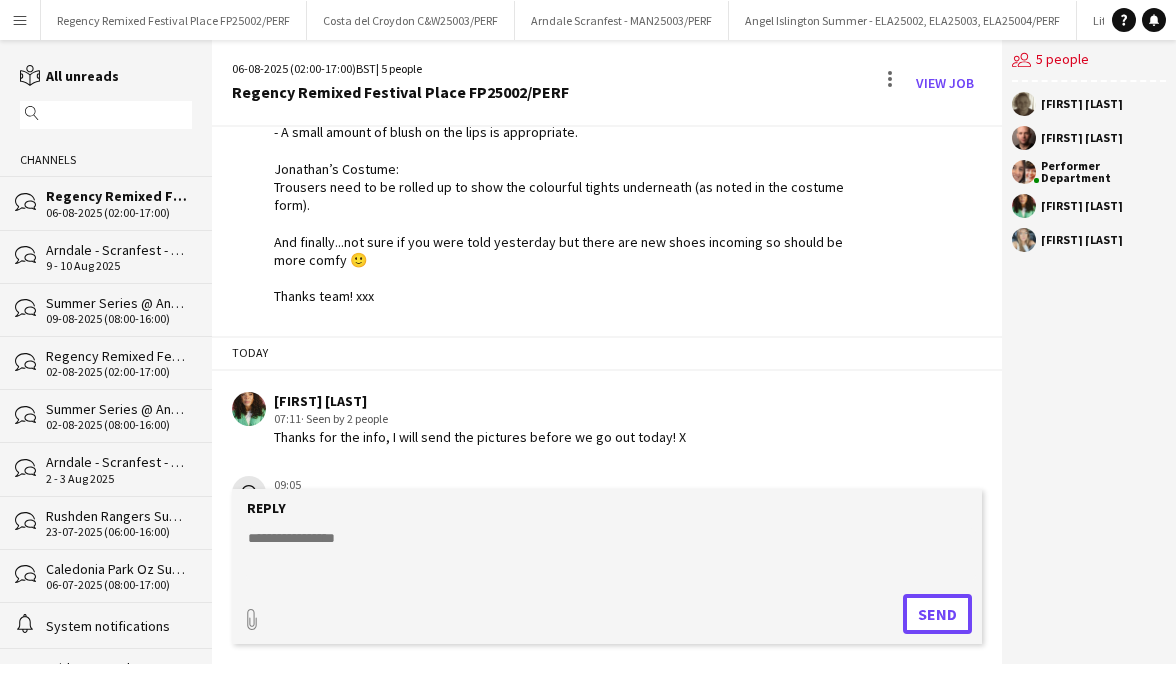 scroll, scrollTop: 1428, scrollLeft: 0, axis: vertical 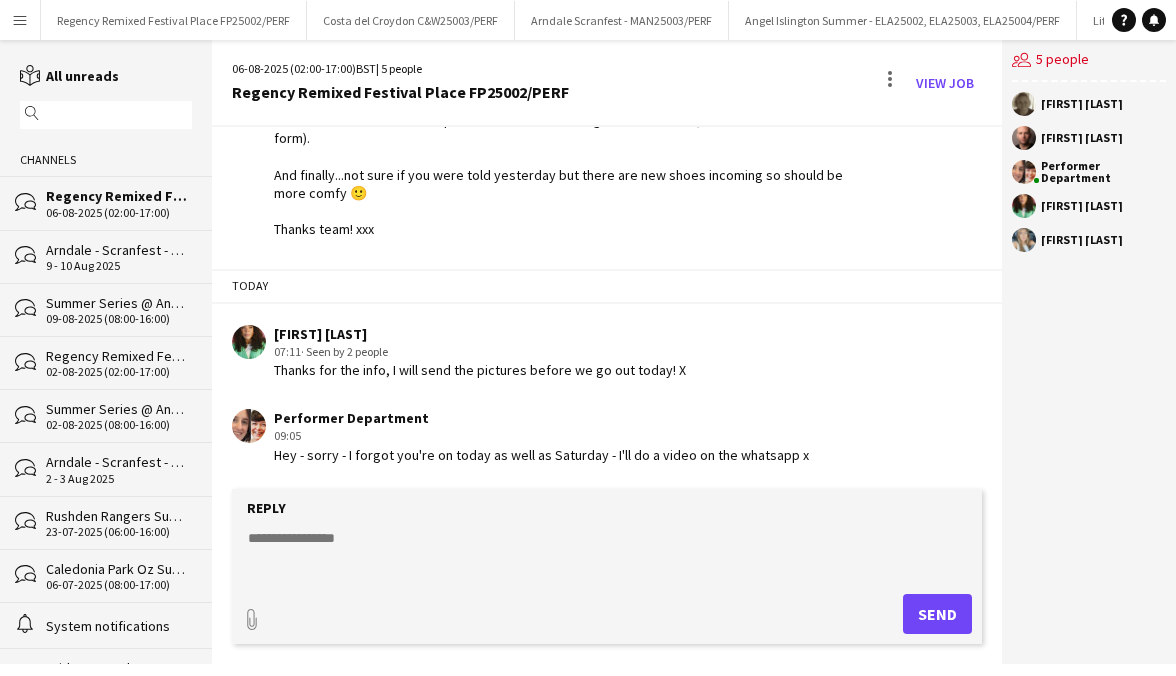click on "06-08-2025 (02:00-17:00)   BST   | 5 people   Regency Remixed Festival Place FP25002/PERF  View Job" 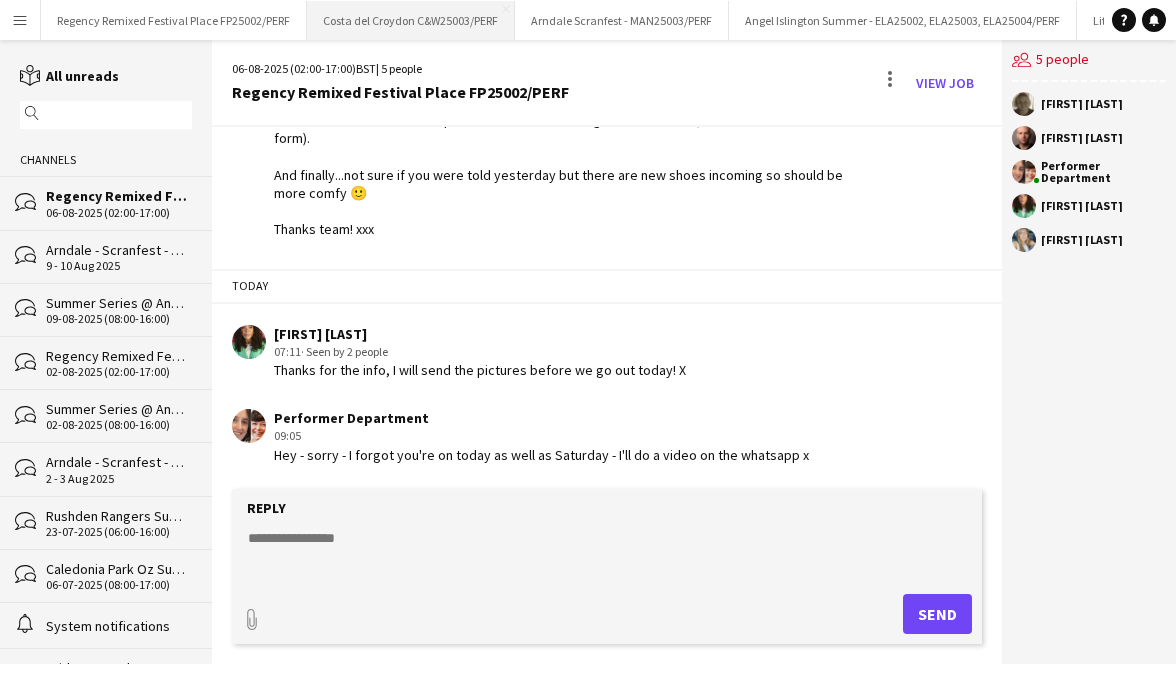 click on "Costa del Croydon C&W25003/PERF
Close" at bounding box center (411, 20) 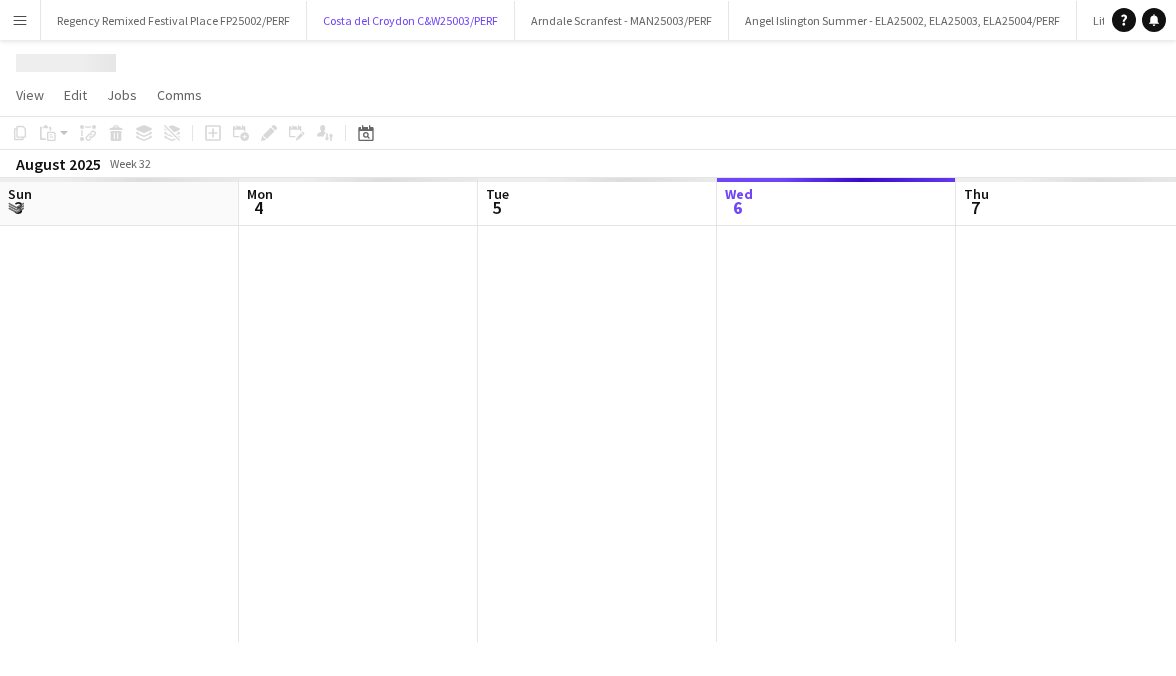 scroll, scrollTop: 0, scrollLeft: 478, axis: horizontal 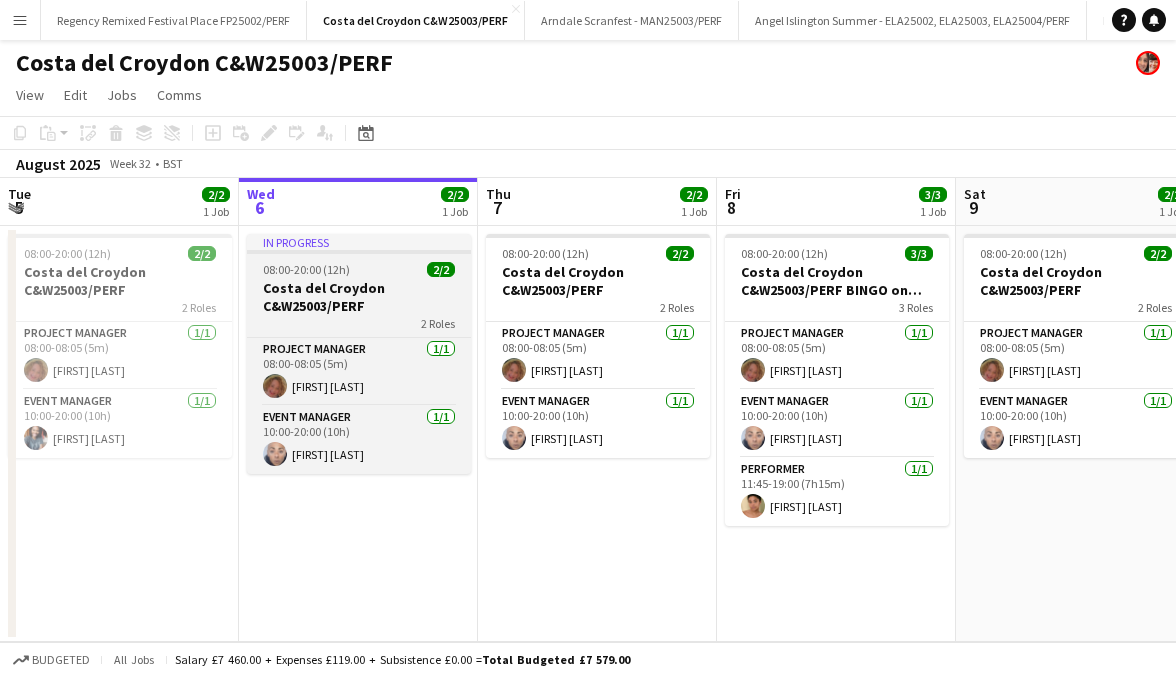 click on "Costa del Croydon C&W25003/PERF" at bounding box center (359, 297) 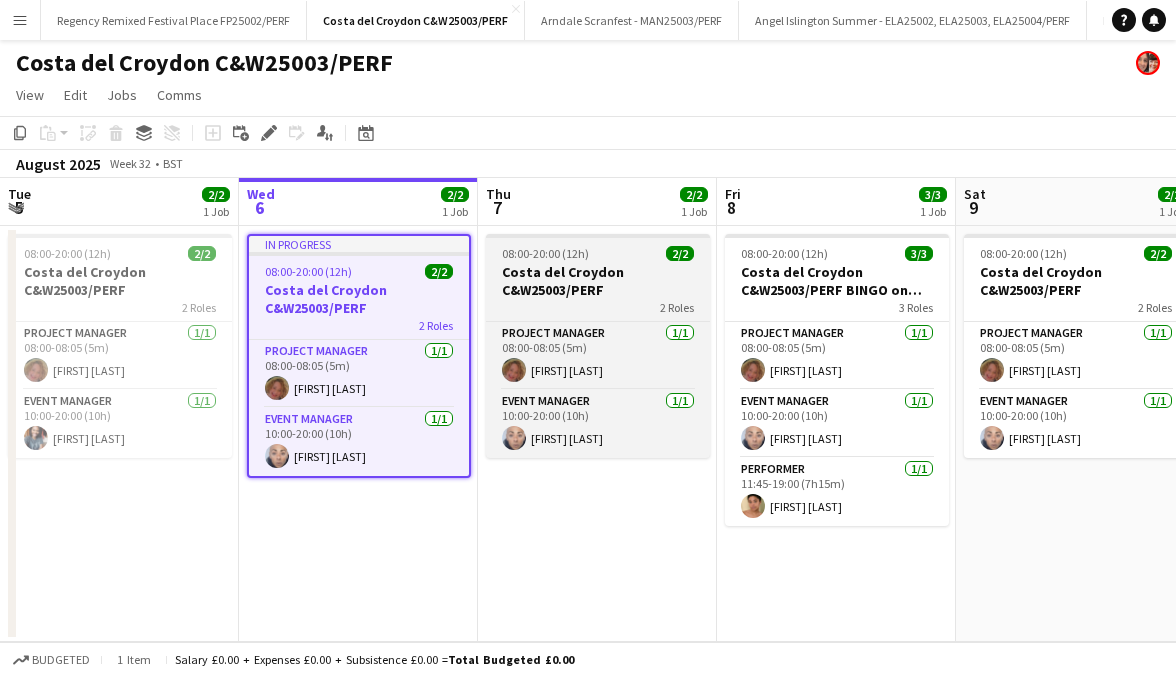 click on "Costa del Croydon C&W25003/PERF" at bounding box center (598, 281) 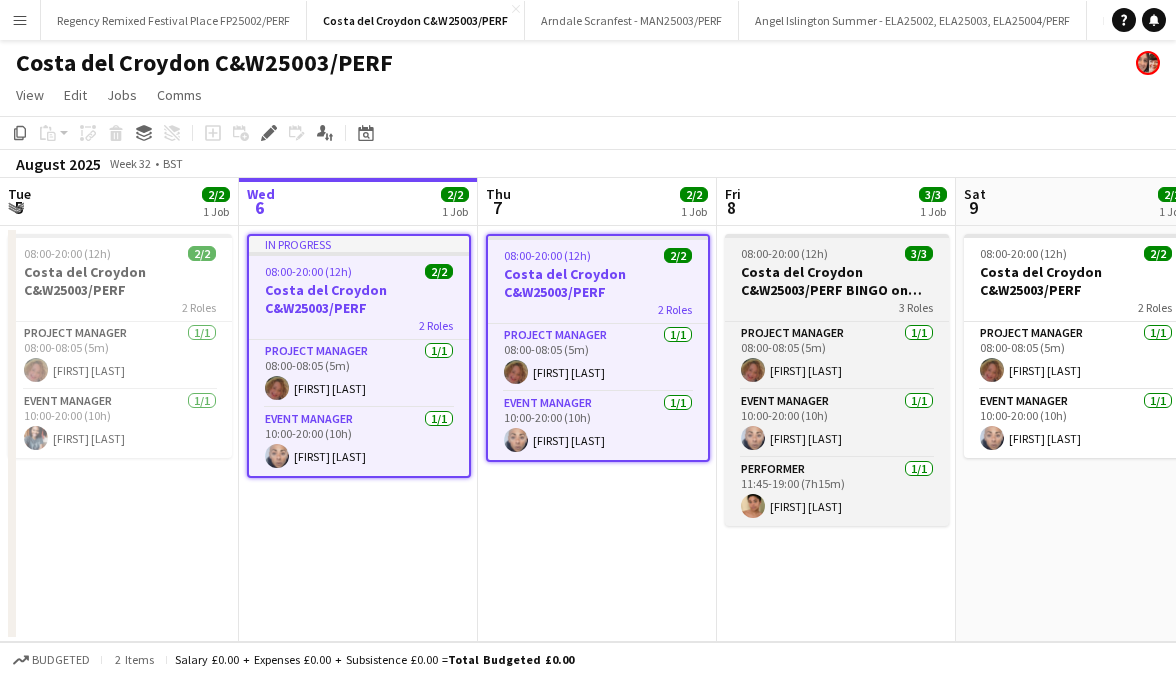 click on "Costa del Croydon C&W25003/PERF BINGO on the BEACH" at bounding box center [837, 281] 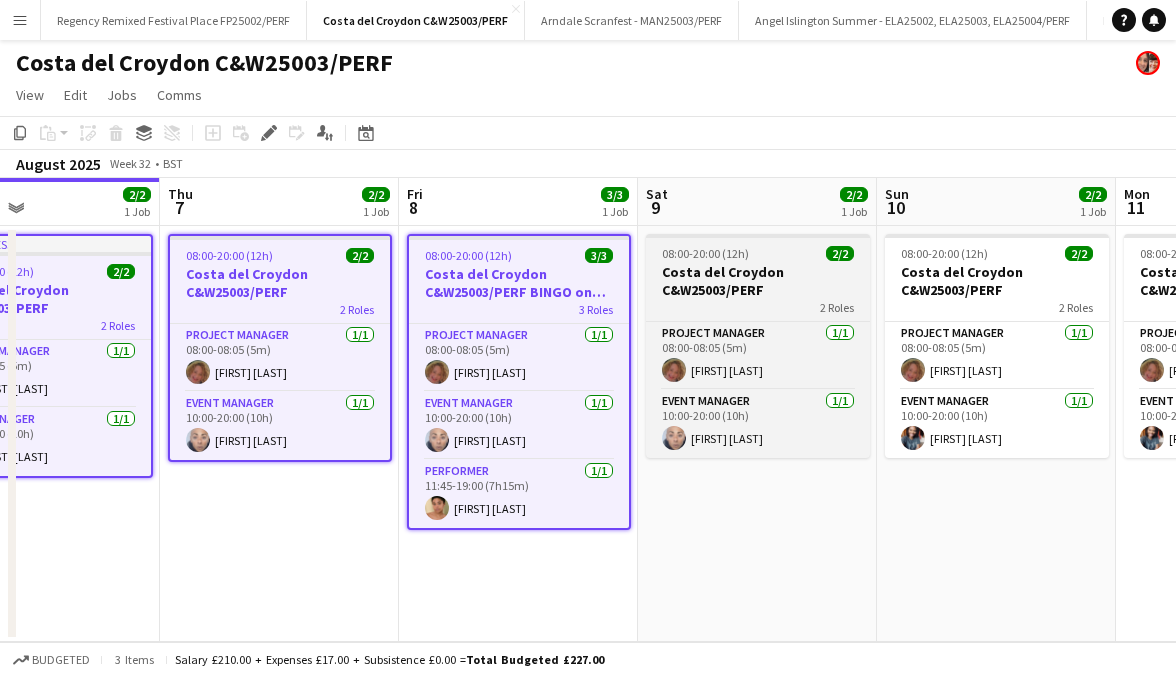 click on "Costa del Croydon C&W25003/PERF" at bounding box center (758, 281) 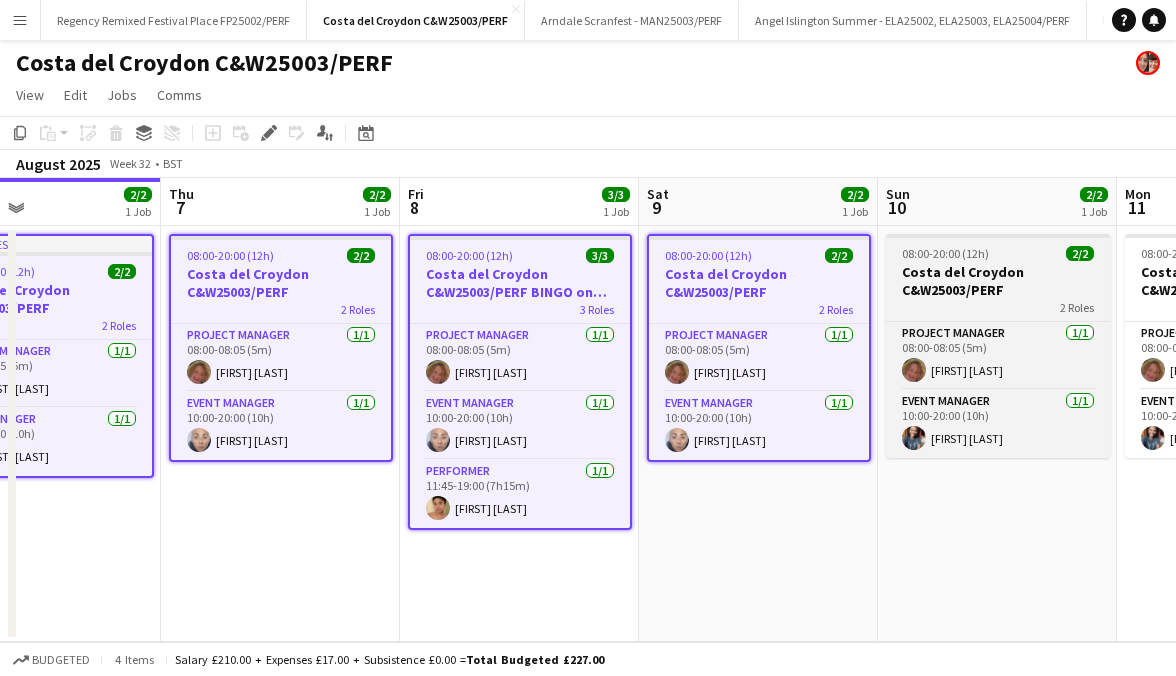 click on "Costa del Croydon C&W25003/PERF" at bounding box center [998, 281] 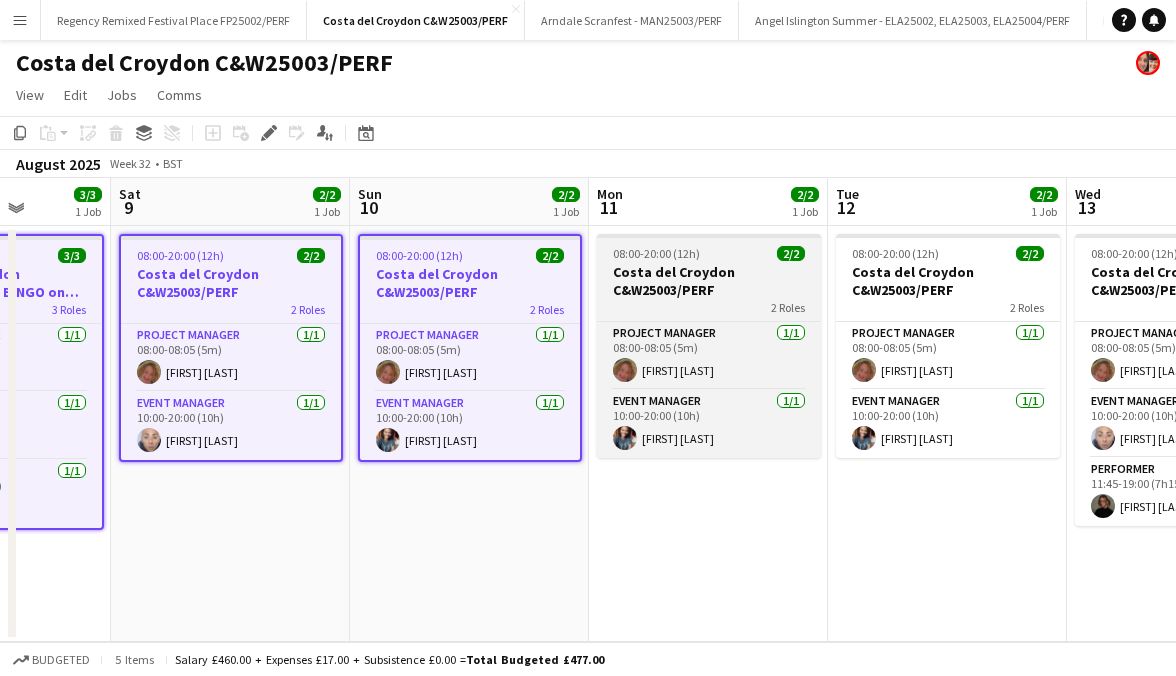 click on "Costa del Croydon C&W25003/PERF" at bounding box center [709, 281] 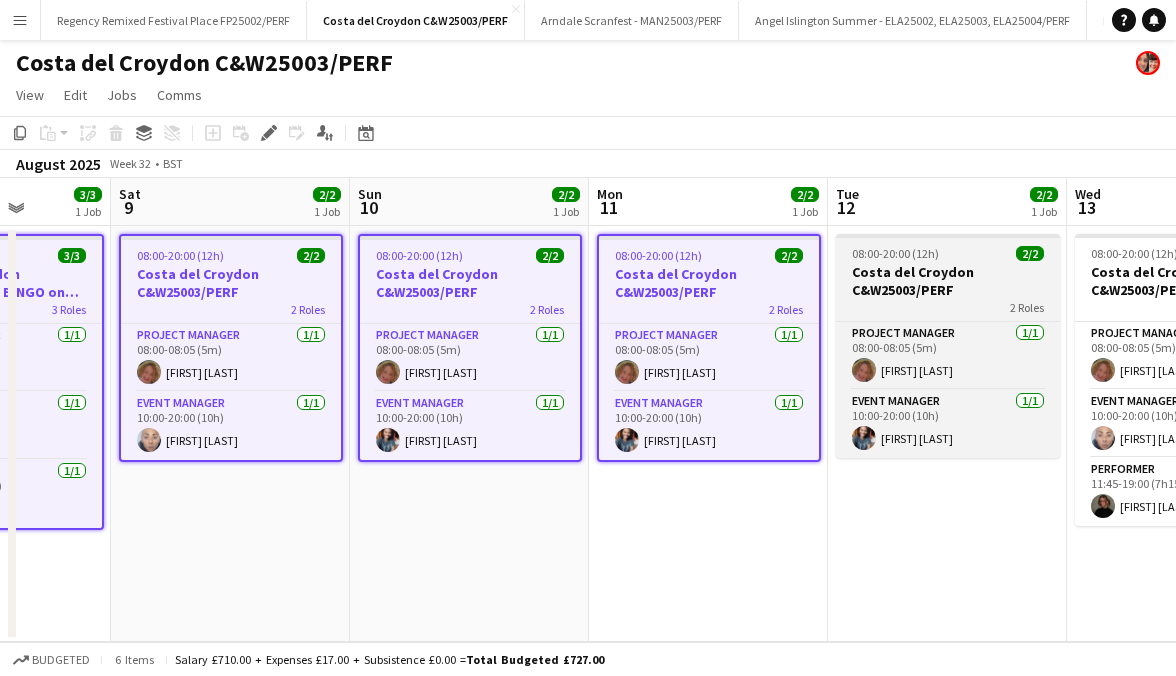 click on "Costa del Croydon C&W25003/PERF" at bounding box center (948, 281) 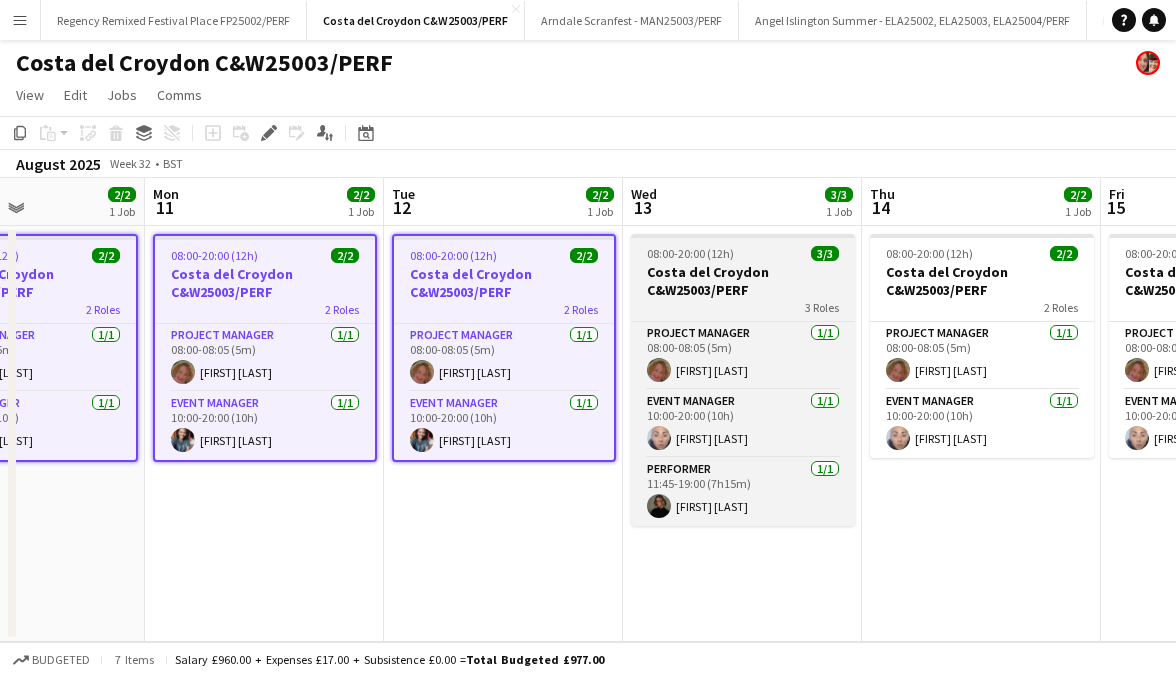click on "Costa del Croydon C&W25003/PERF" at bounding box center (743, 281) 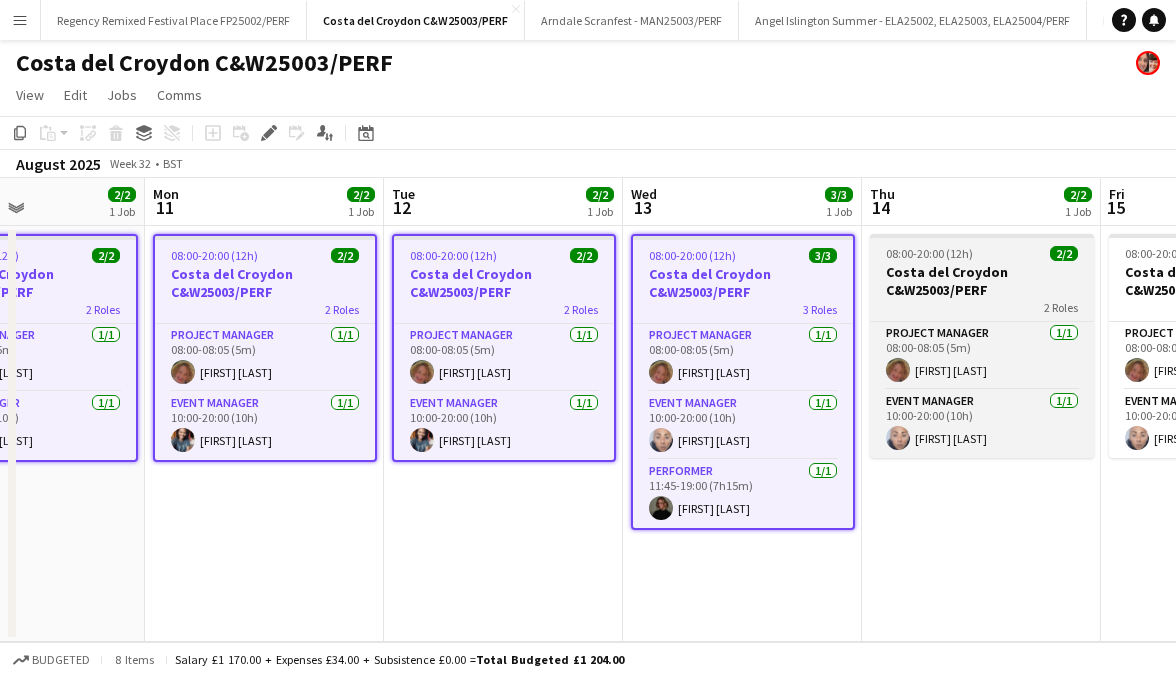 click on "Costa del Croydon C&W25003/PERF" at bounding box center (982, 281) 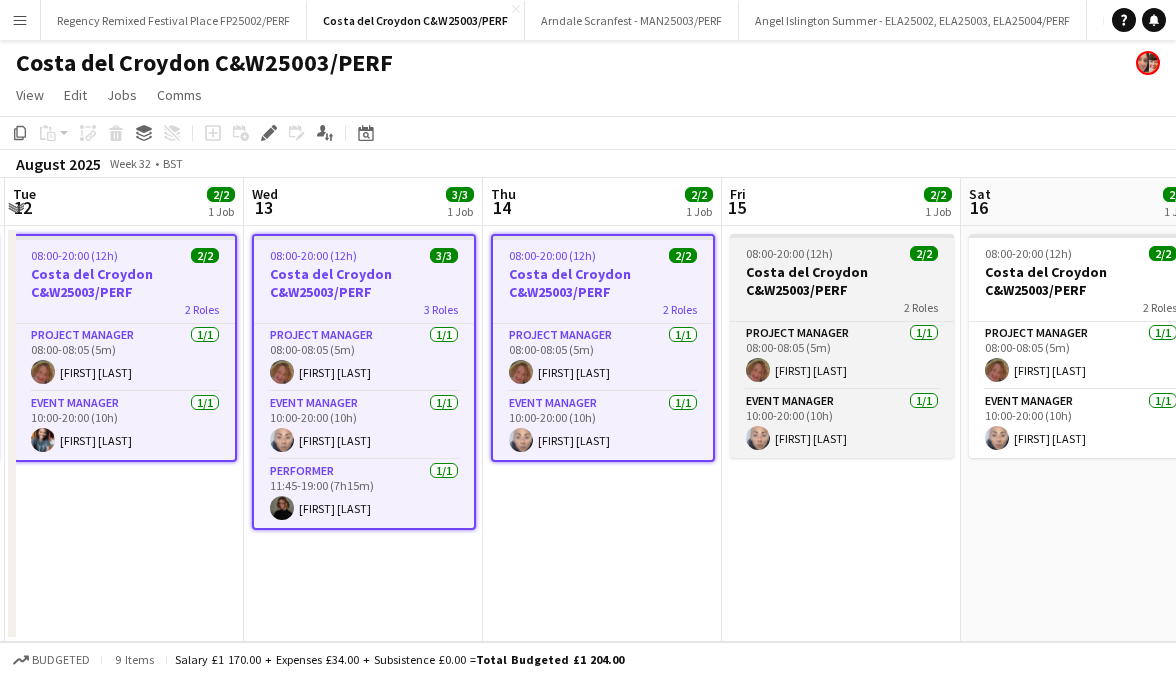 click on "Costa del Croydon C&W25003/PERF" at bounding box center (842, 281) 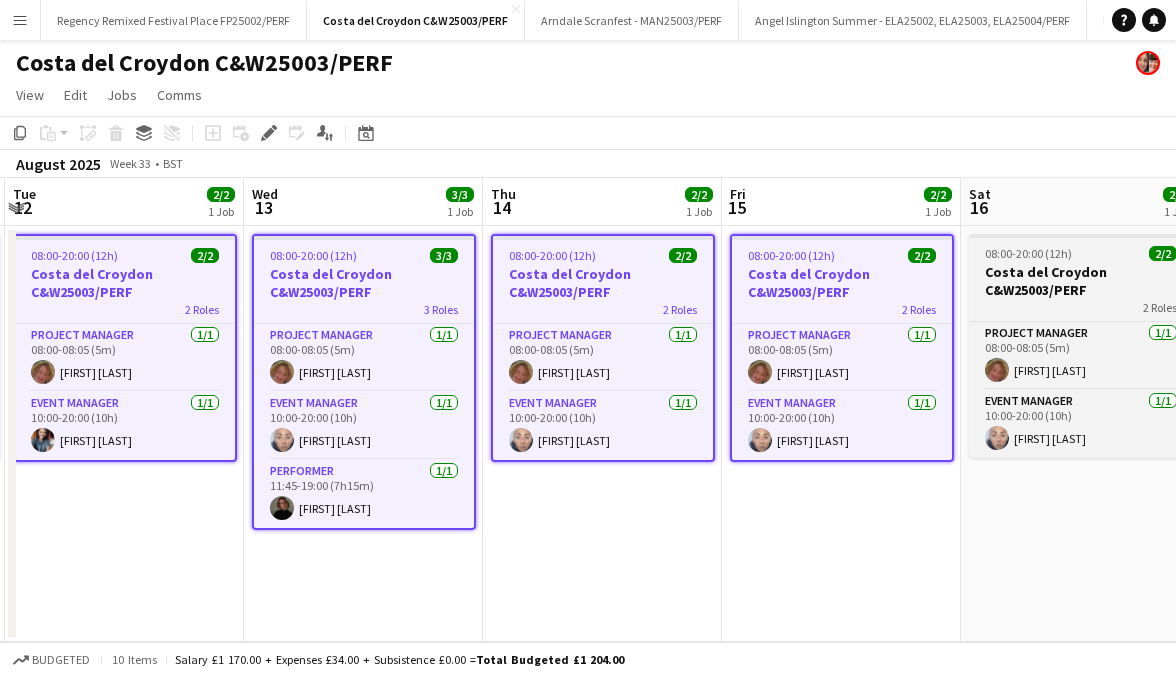 click on "Costa del Croydon C&W25003/PERF" at bounding box center (1081, 281) 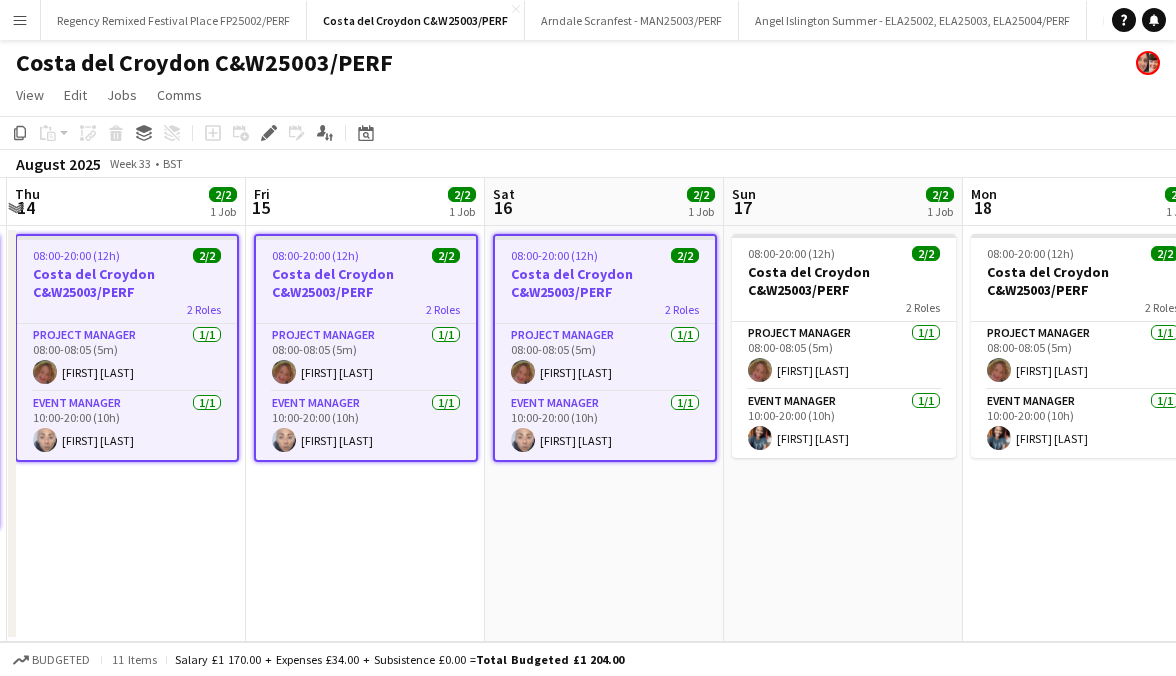 drag, startPoint x: 910, startPoint y: 283, endPoint x: 969, endPoint y: 280, distance: 59.07622 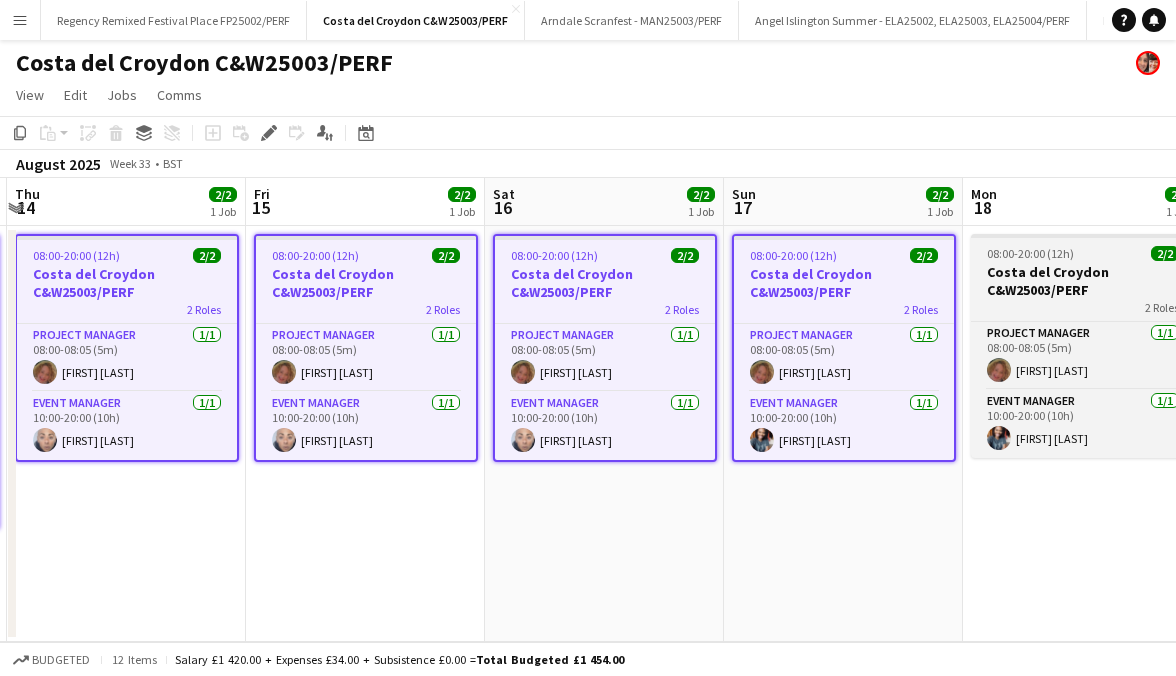 click on "Costa del Croydon C&W25003/PERF" at bounding box center (1083, 281) 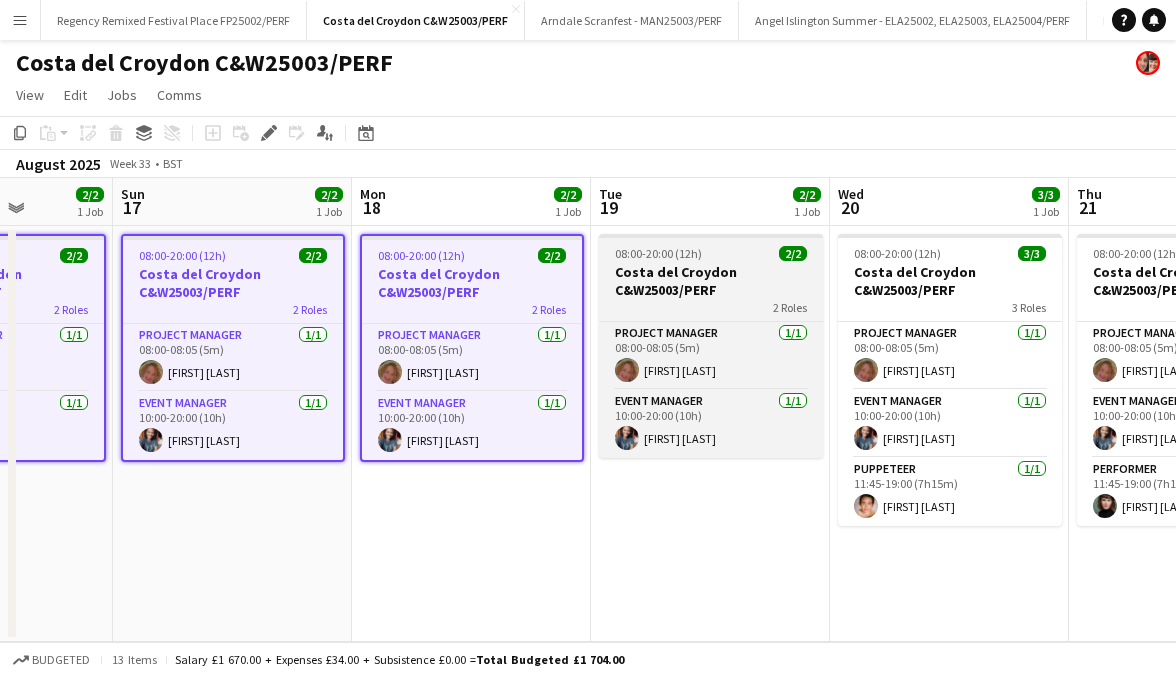 click on "Costa del Croydon C&W25003/PERF" at bounding box center (711, 281) 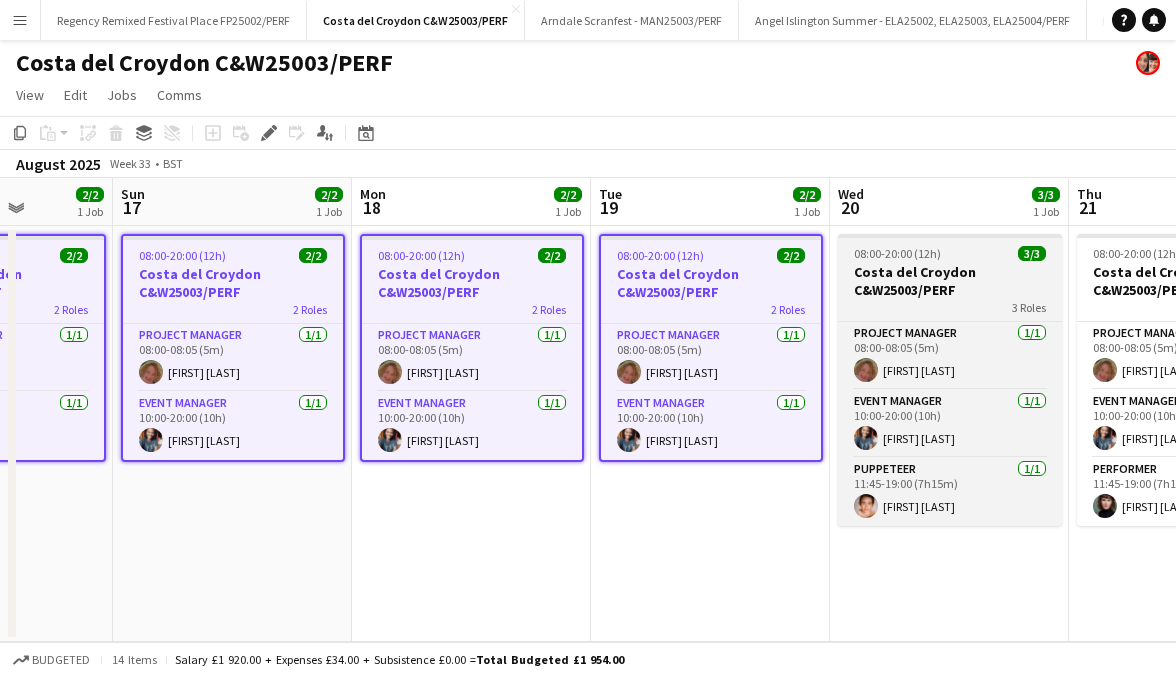click on "Costa del Croydon C&W25003/PERF" at bounding box center [950, 281] 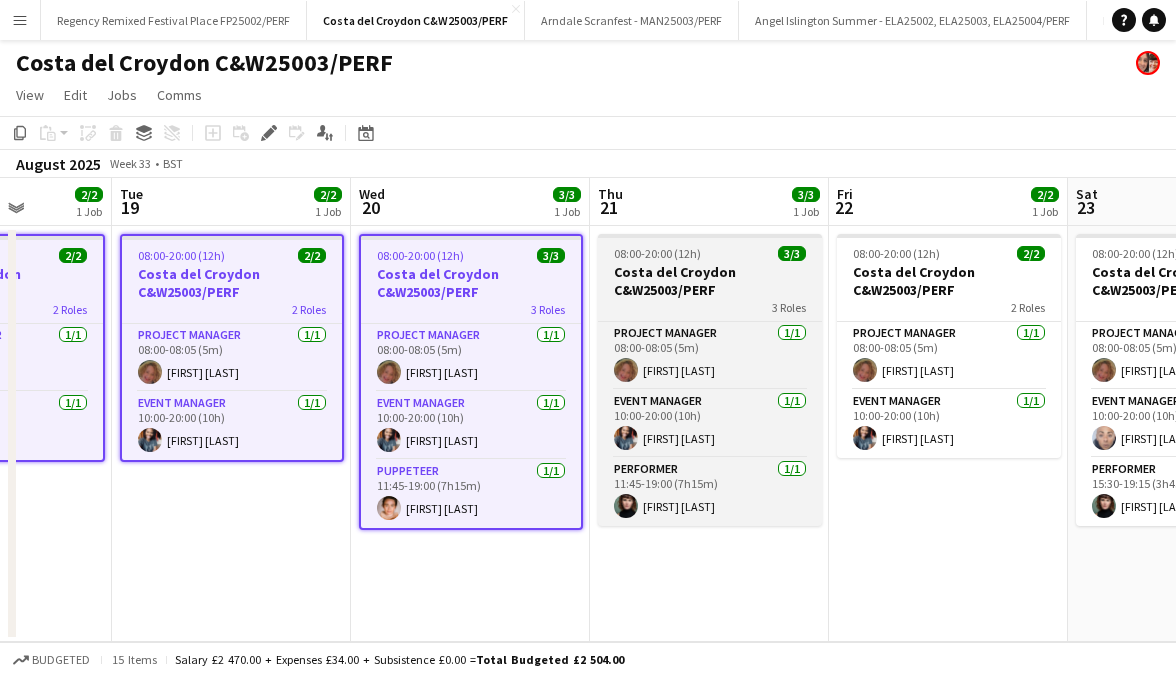 click on "Costa del Croydon C&W25003/PERF" at bounding box center [710, 281] 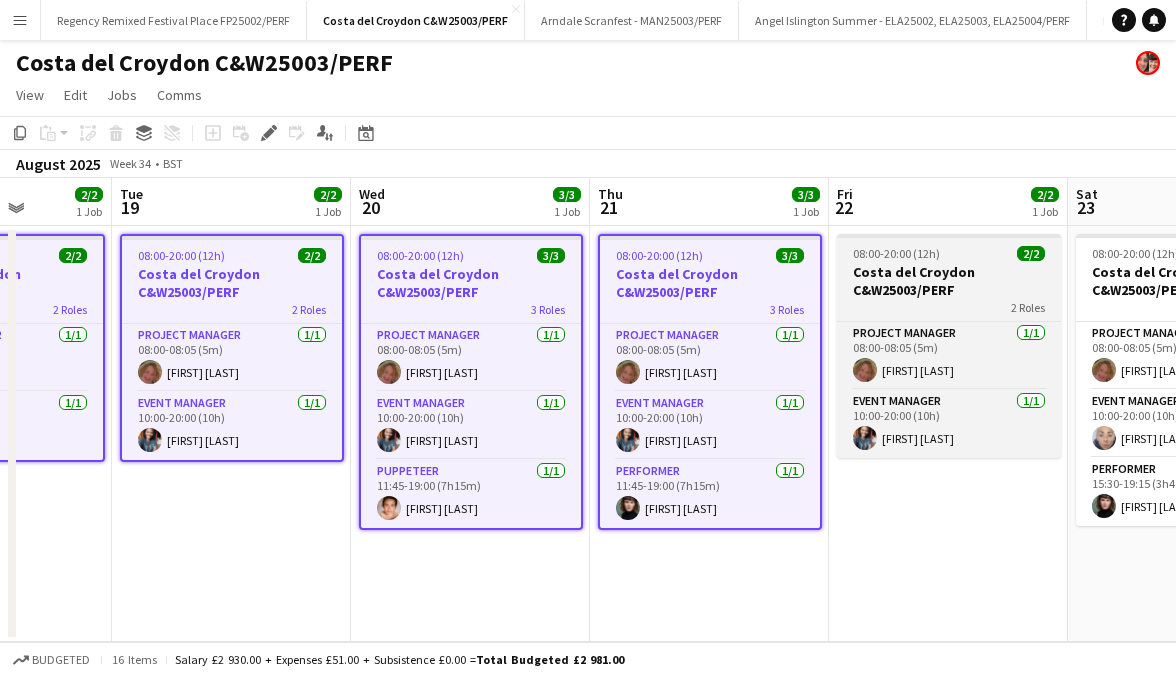 click on "Costa del Croydon C&W25003/PERF" at bounding box center [949, 281] 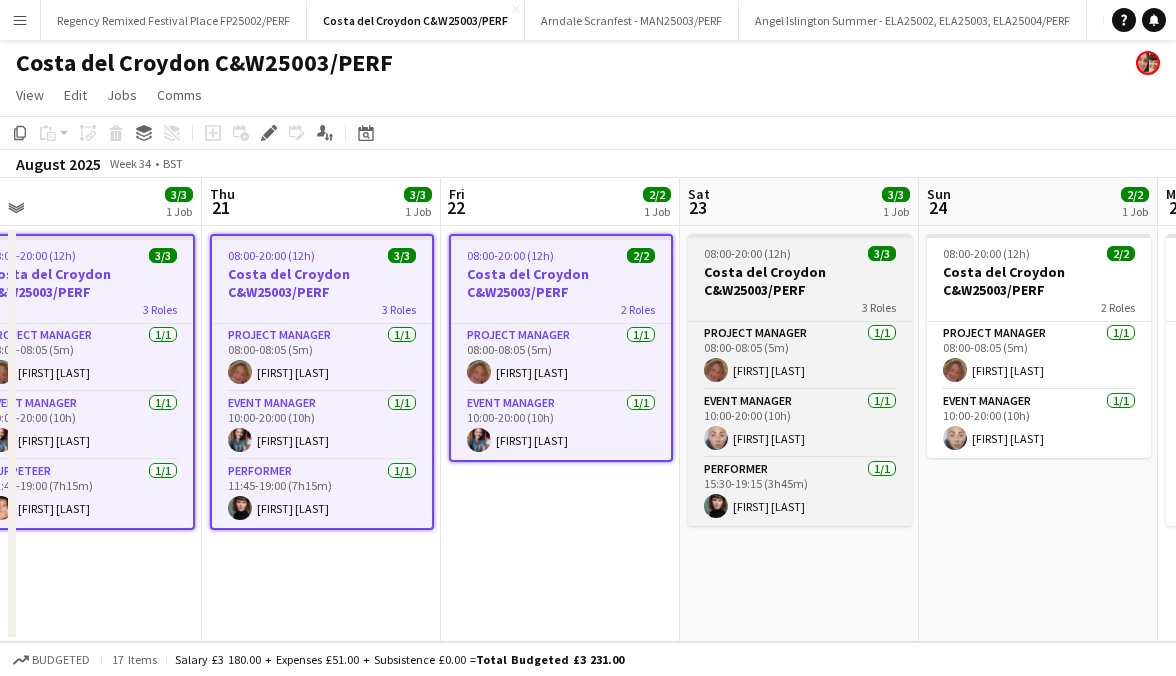 click on "Costa del Croydon C&W25003/PERF" at bounding box center [800, 281] 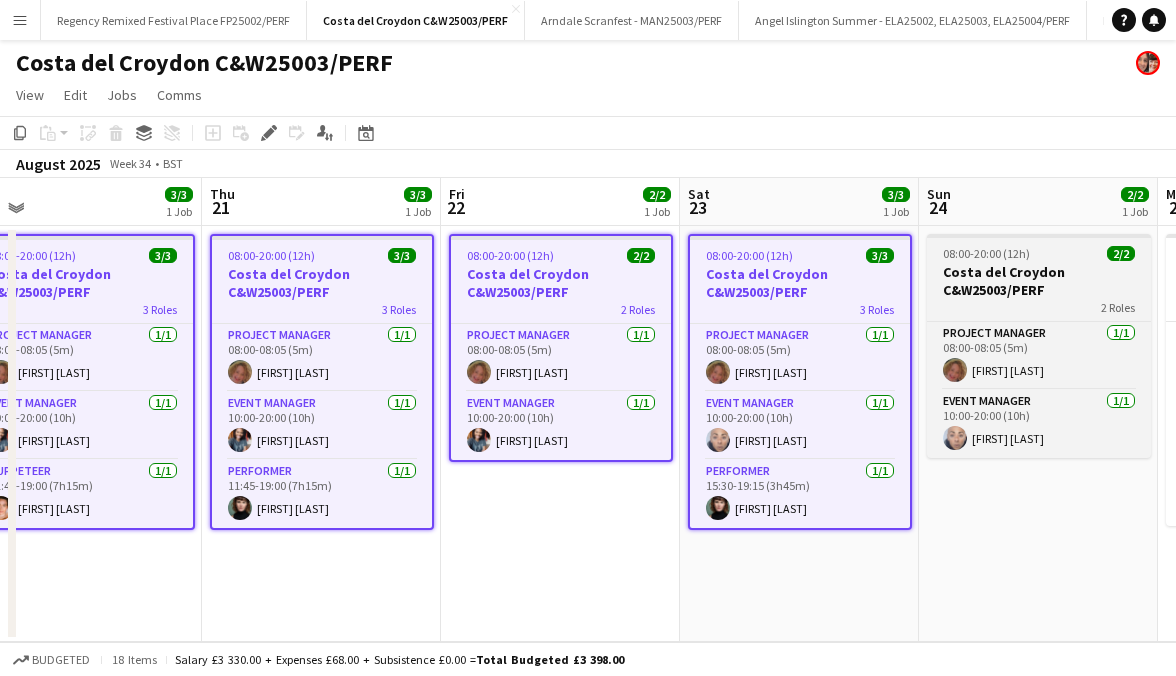 click on "Costa del Croydon C&W25003/PERF" at bounding box center [1039, 281] 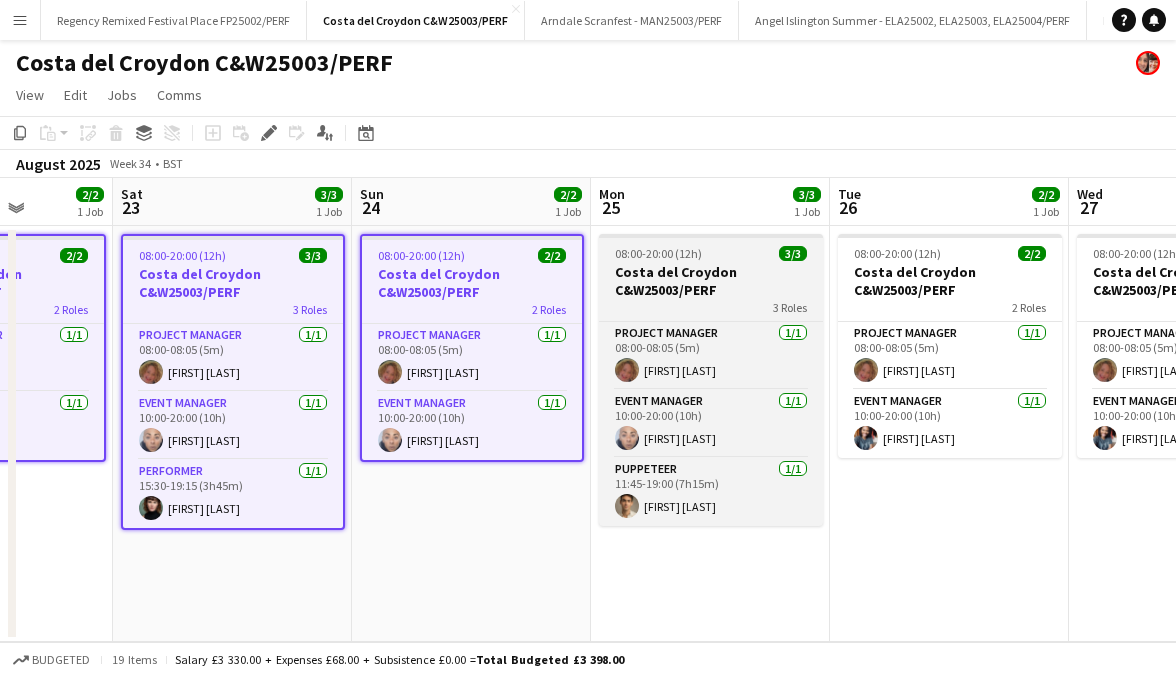 click on "Costa del Croydon C&W25003/PERF" at bounding box center [711, 281] 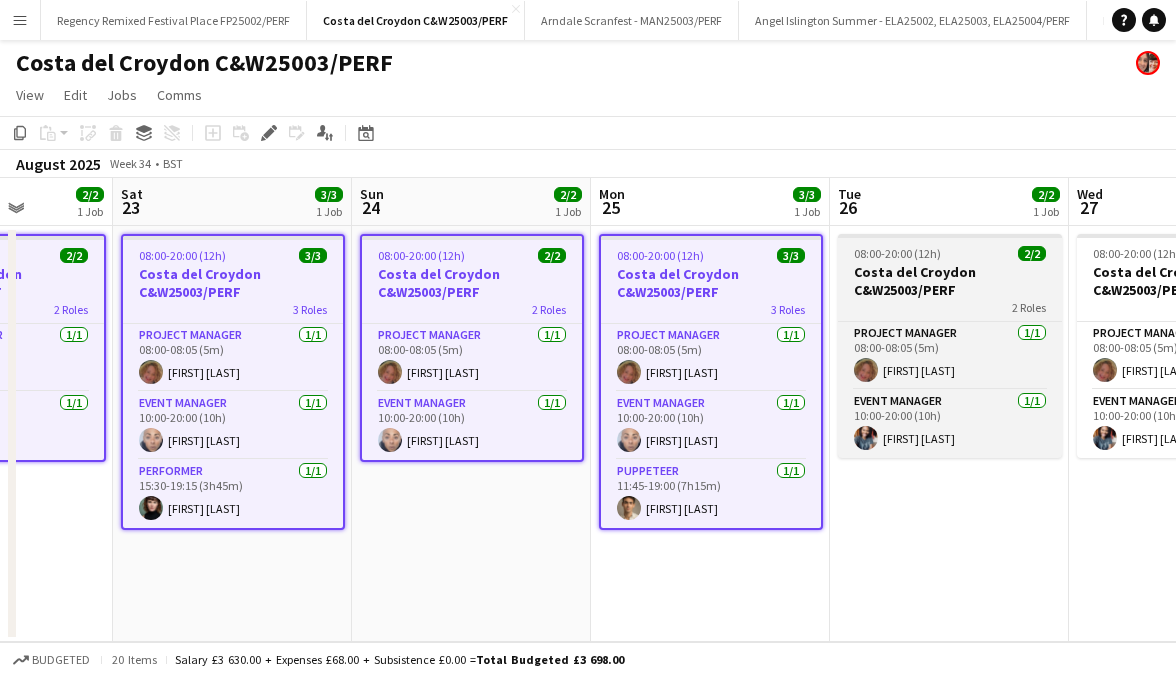 click on "Costa del Croydon C&W25003/PERF" at bounding box center (950, 281) 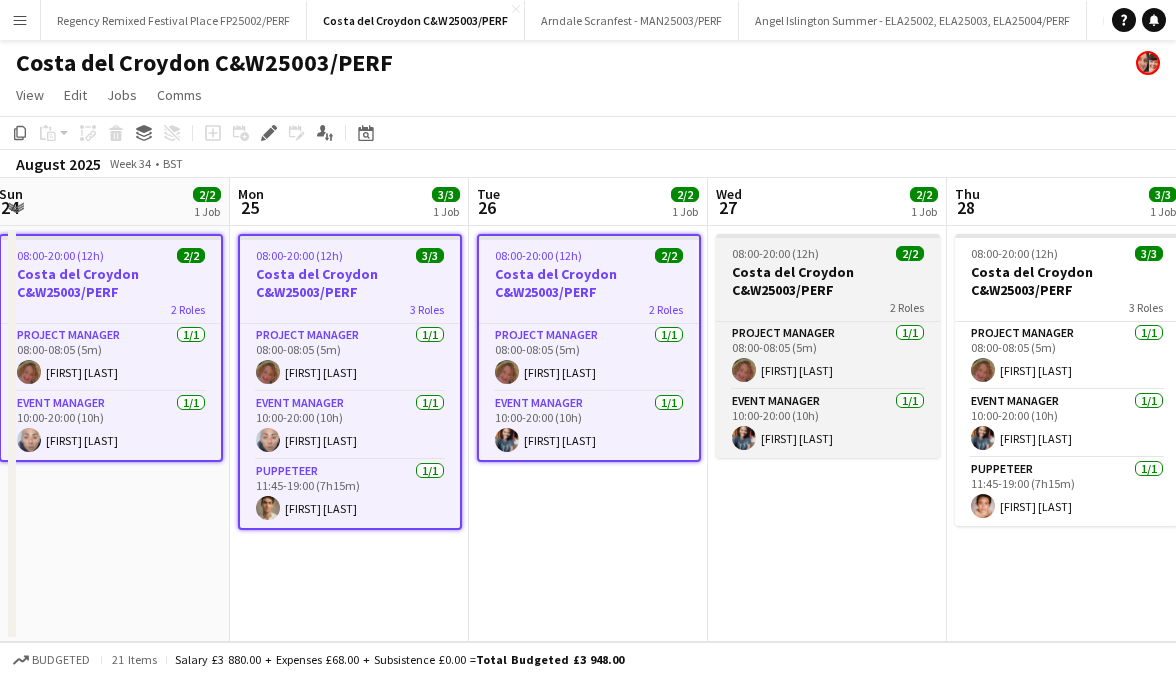 click on "Costa del Croydon C&W25003/PERF" at bounding box center [828, 281] 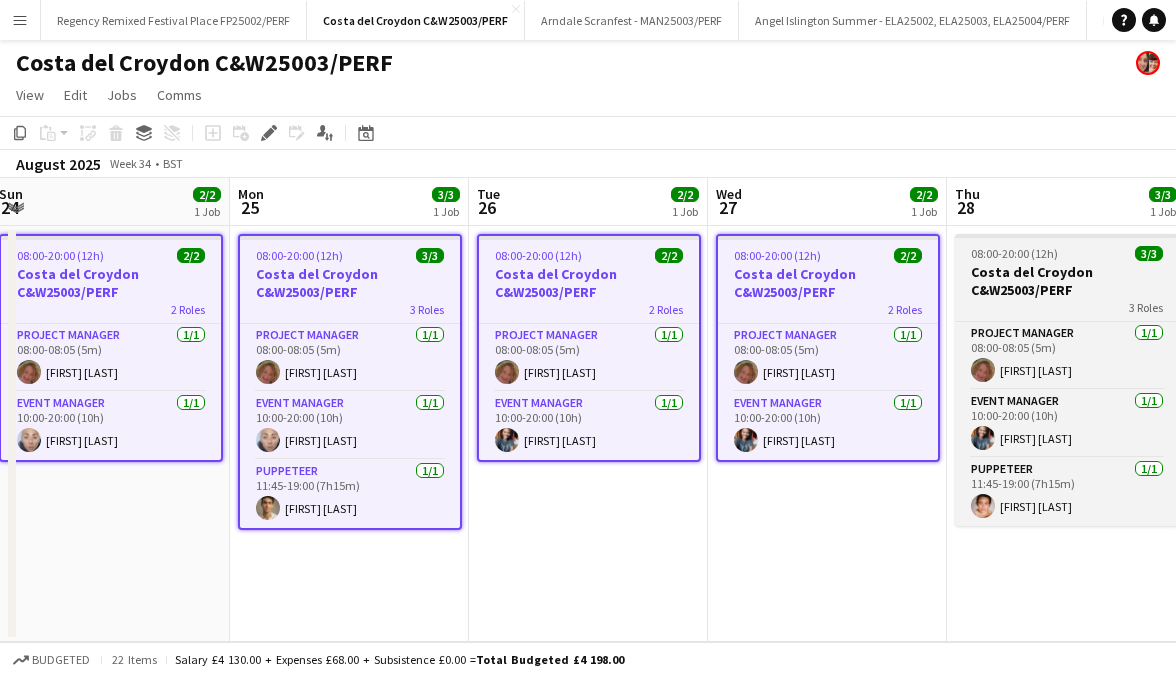 click on "Costa del Croydon C&W25003/PERF" at bounding box center (1067, 281) 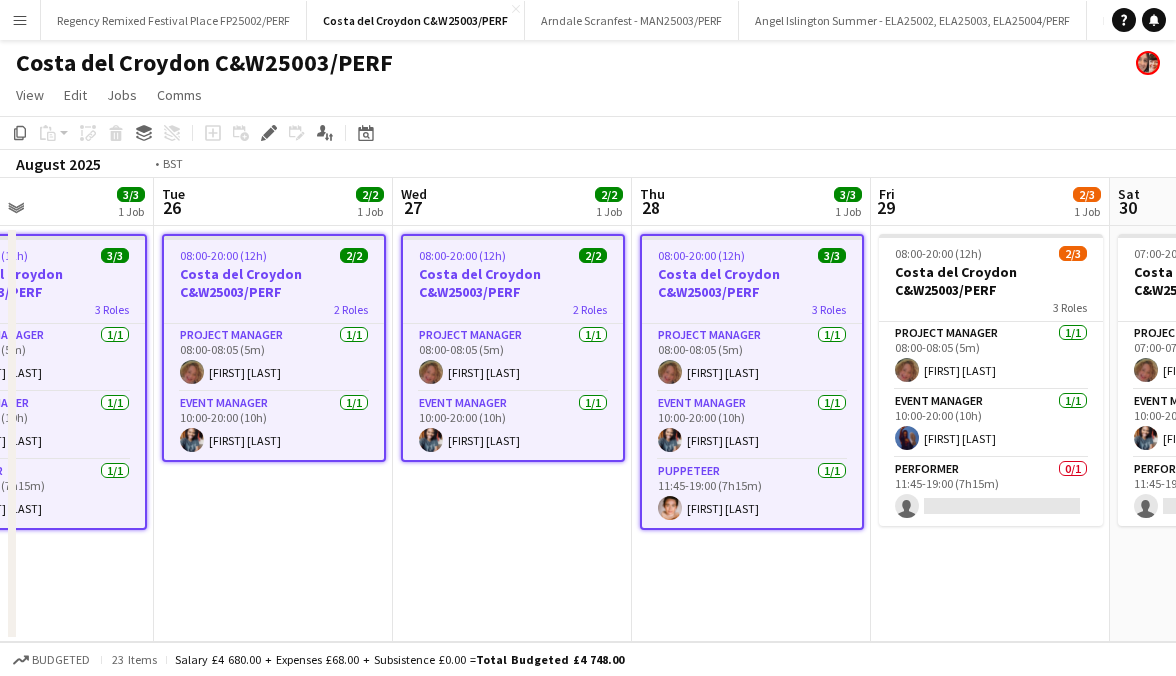 scroll, scrollTop: 0, scrollLeft: 745, axis: horizontal 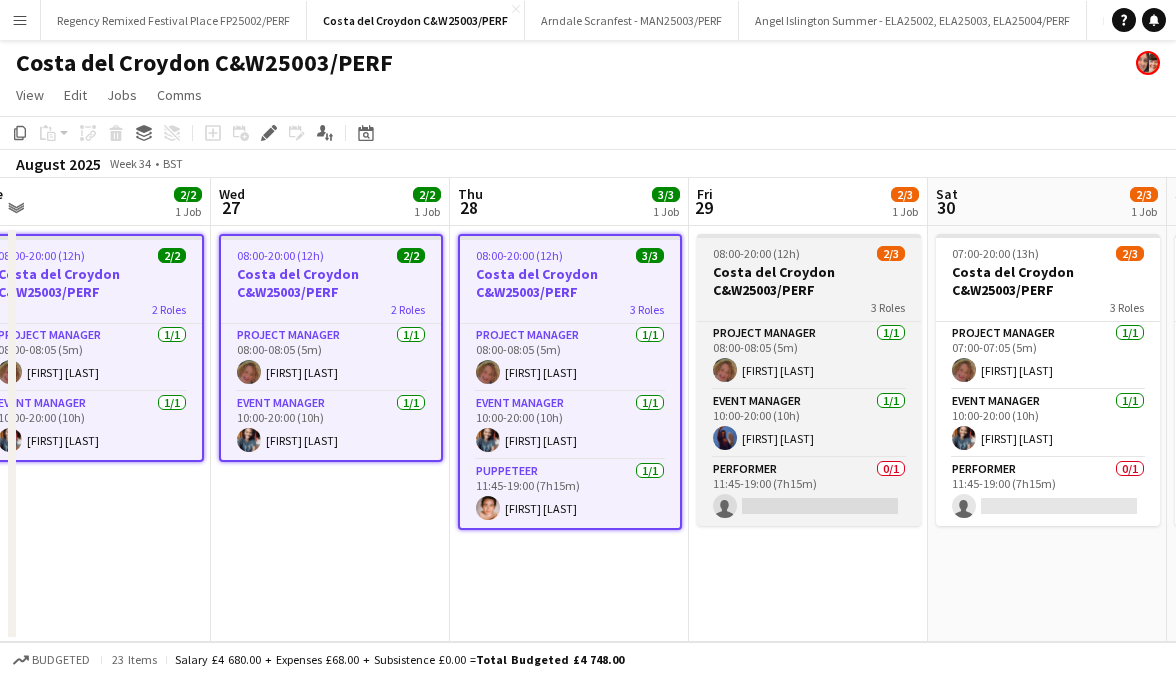 click on "Costa del Croydon C&W25003/PERF" at bounding box center (809, 281) 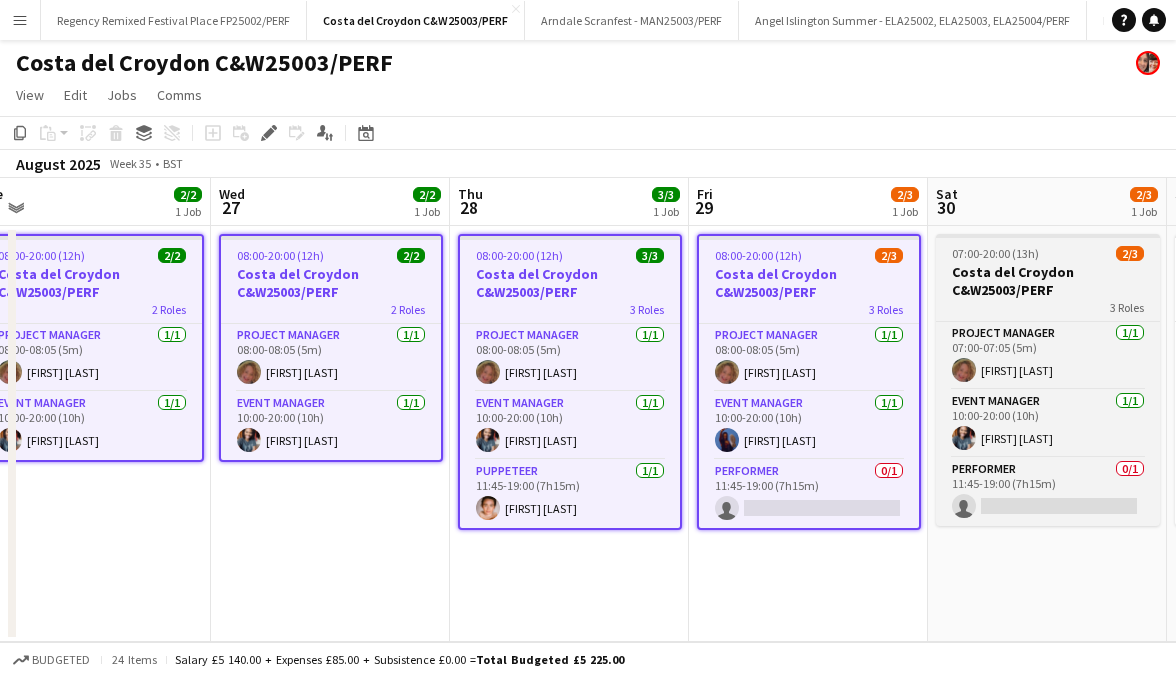 click on "Costa del Croydon C&W25003/PERF" at bounding box center (1048, 281) 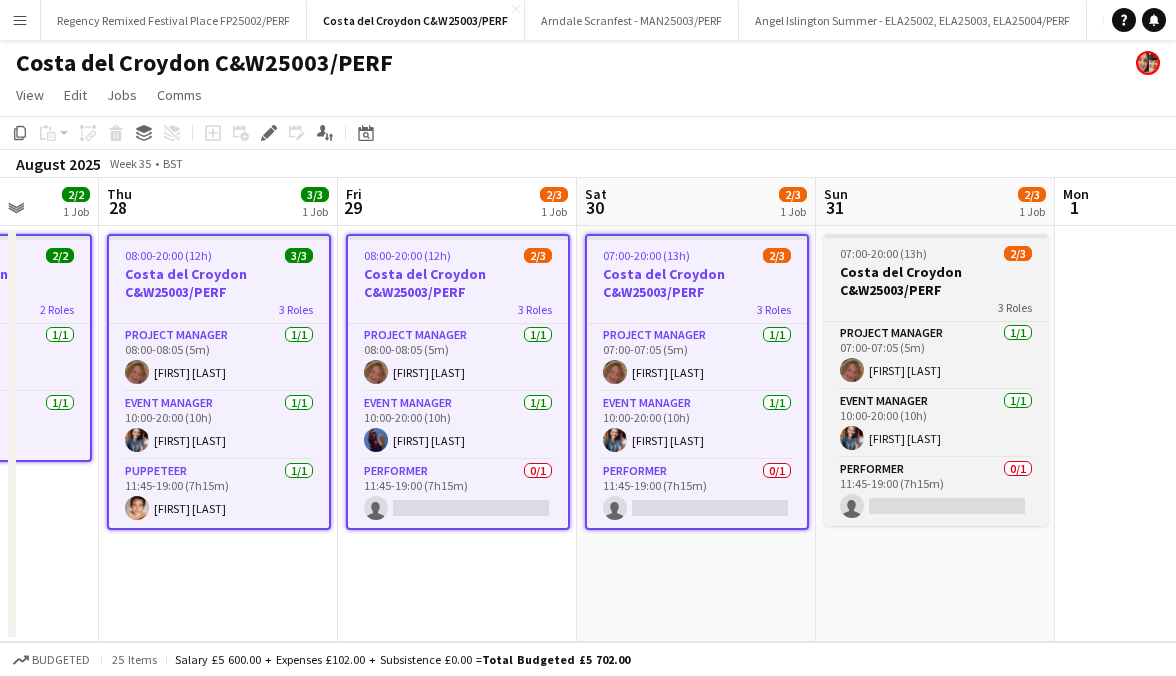 click on "Costa del Croydon C&W25003/PERF" at bounding box center [936, 281] 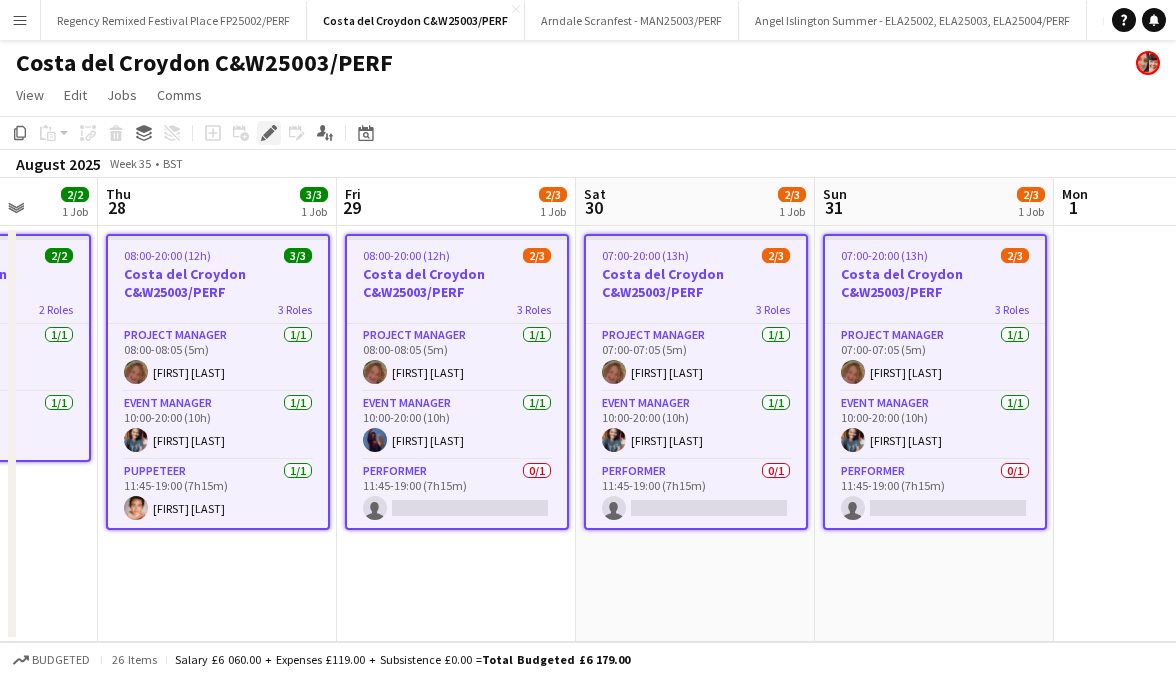 click on "Edit" at bounding box center (269, 133) 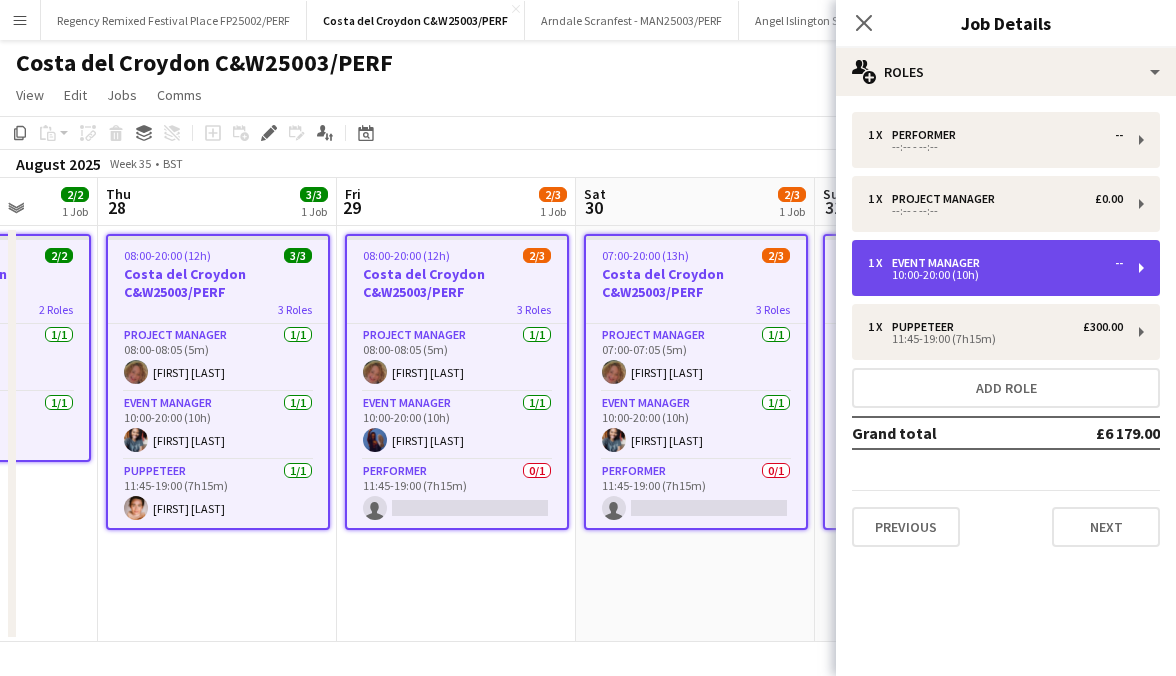 click on "1 x   Event Manager   --" at bounding box center (995, 263) 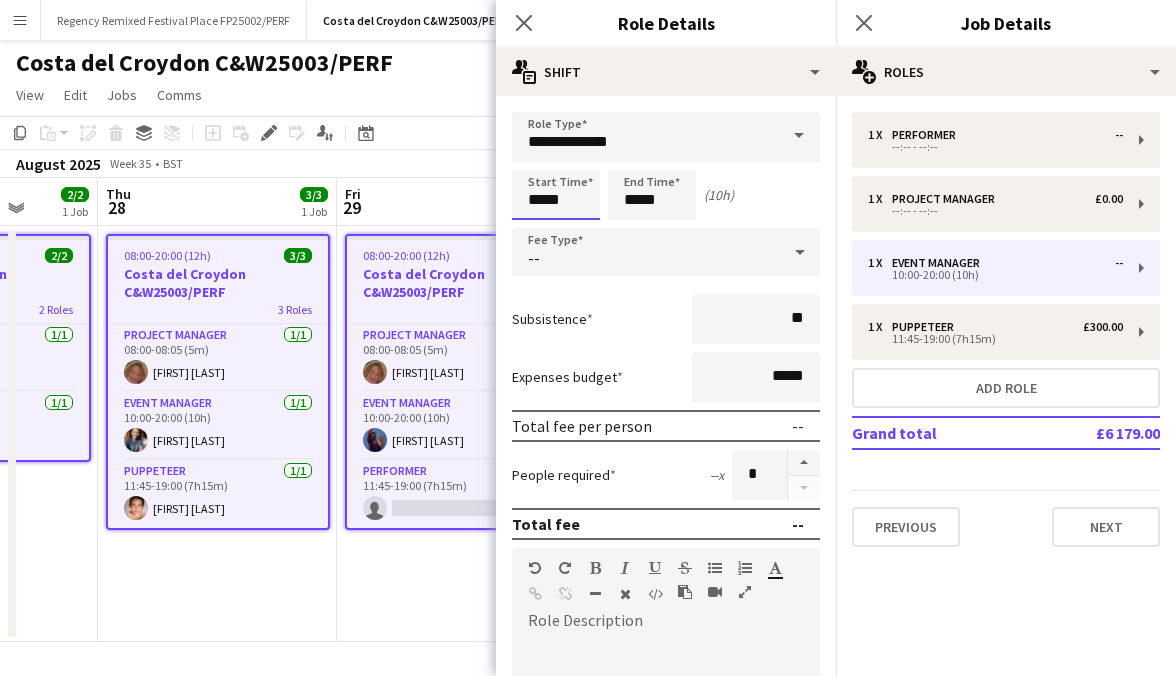 click on "*****" at bounding box center (556, 195) 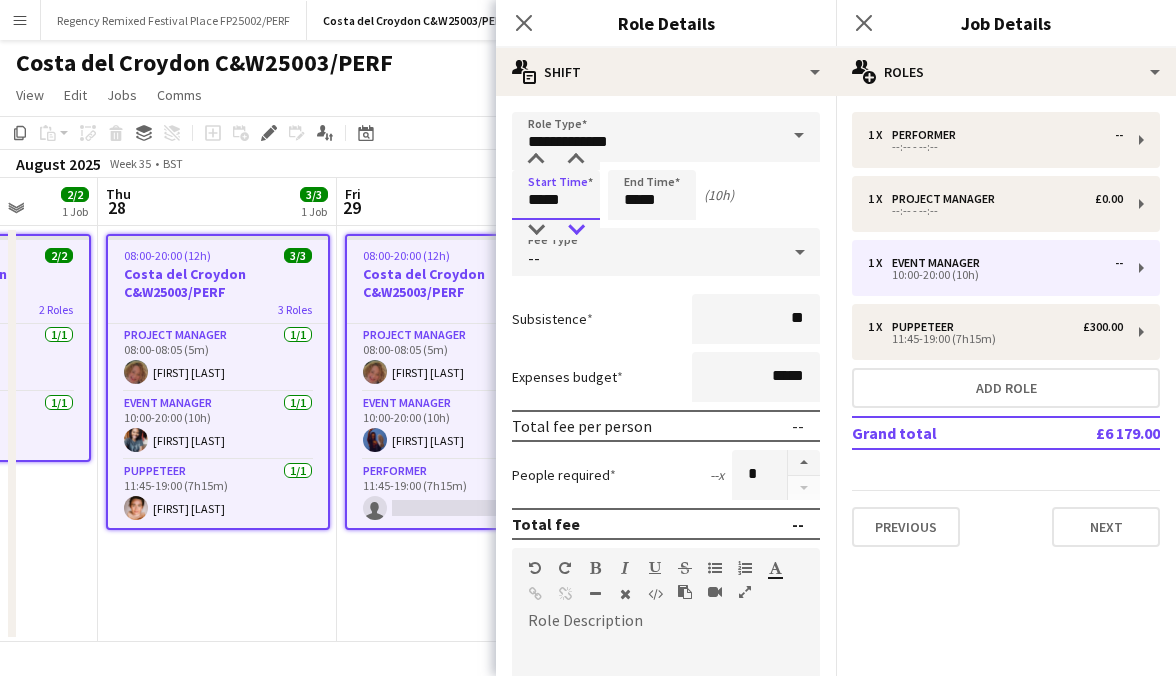 click at bounding box center [576, 230] 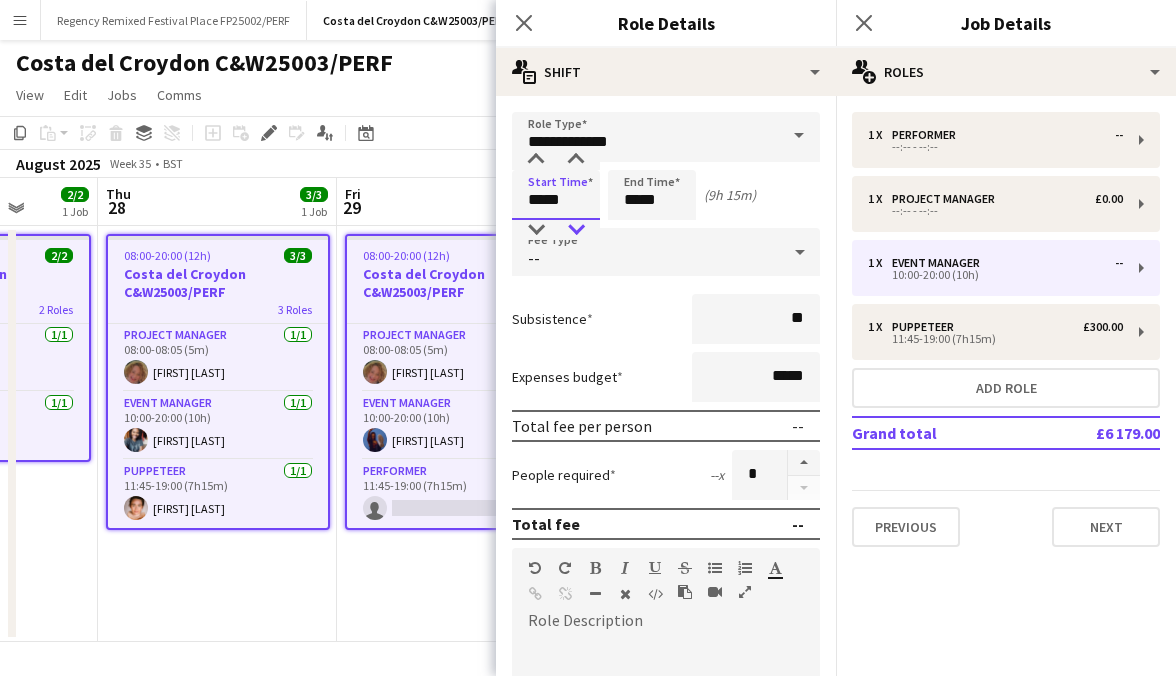type on "*****" 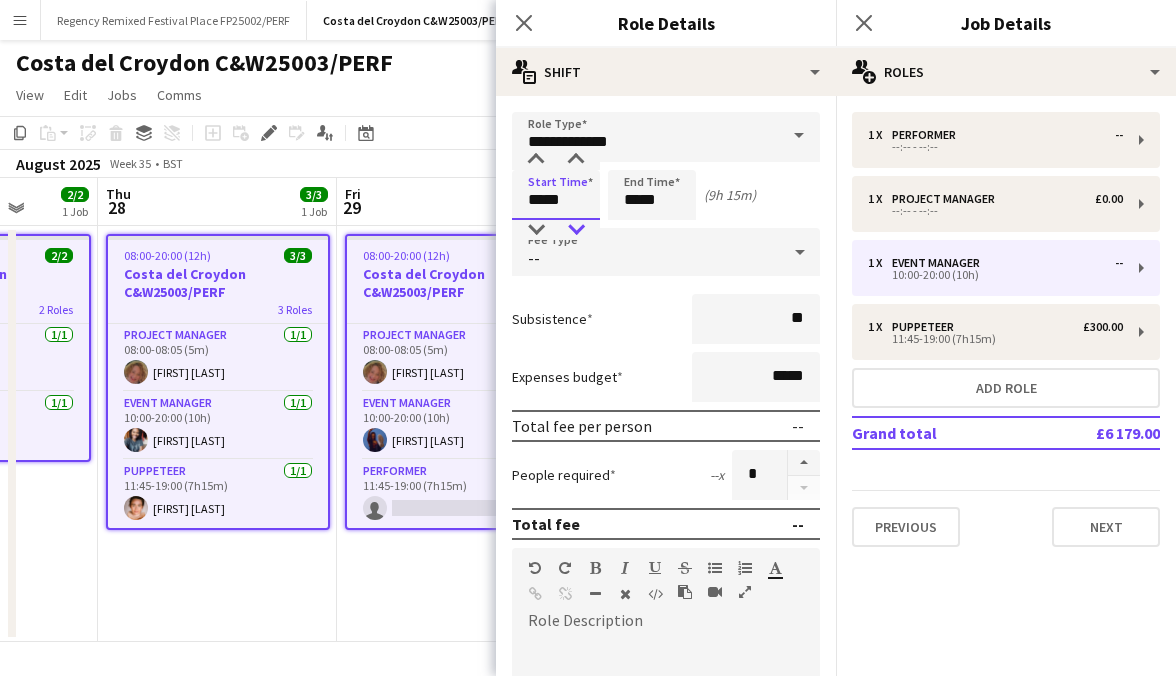click at bounding box center (576, 230) 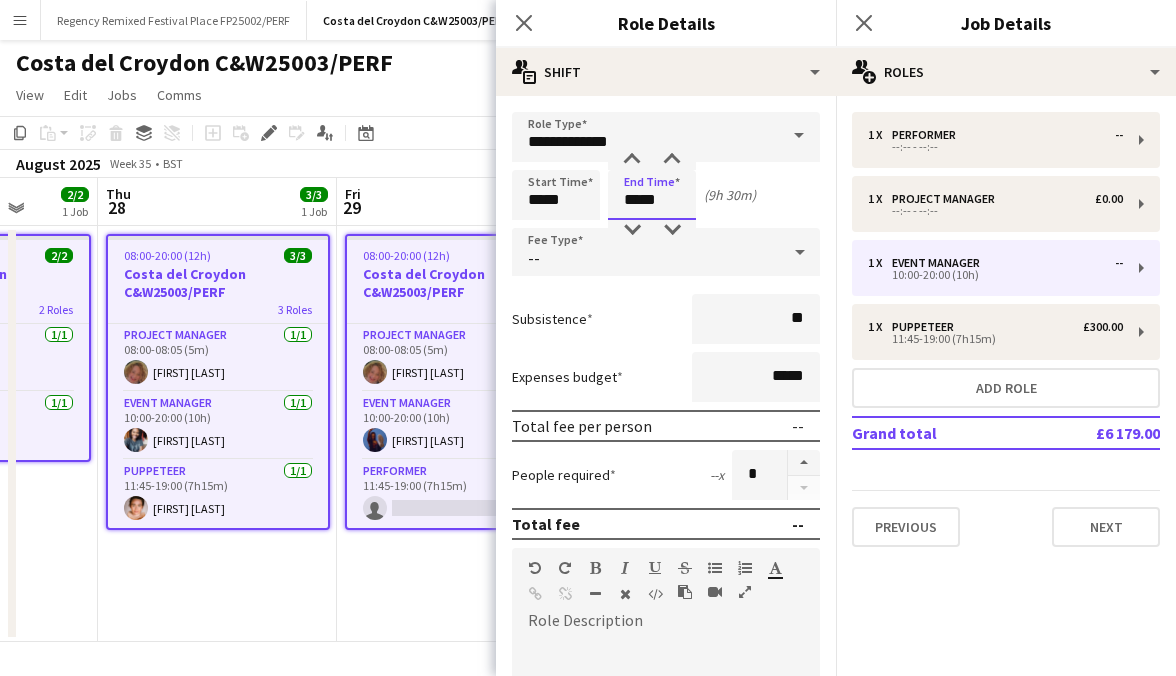 click on "*****" at bounding box center [652, 195] 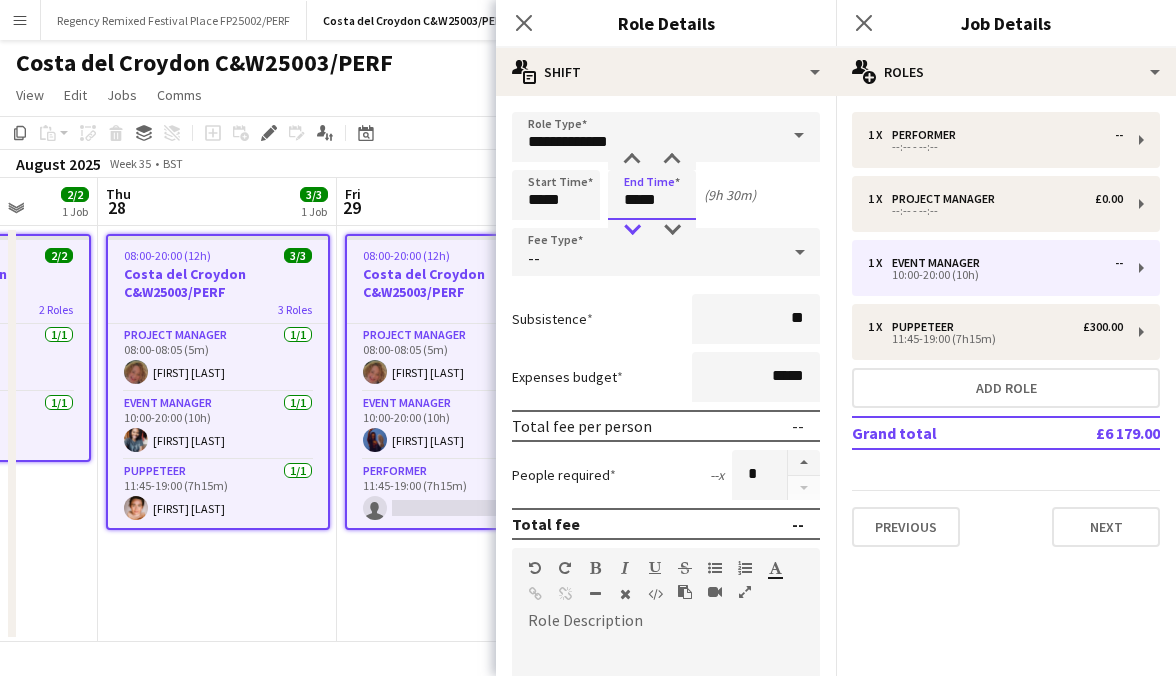 click at bounding box center (632, 230) 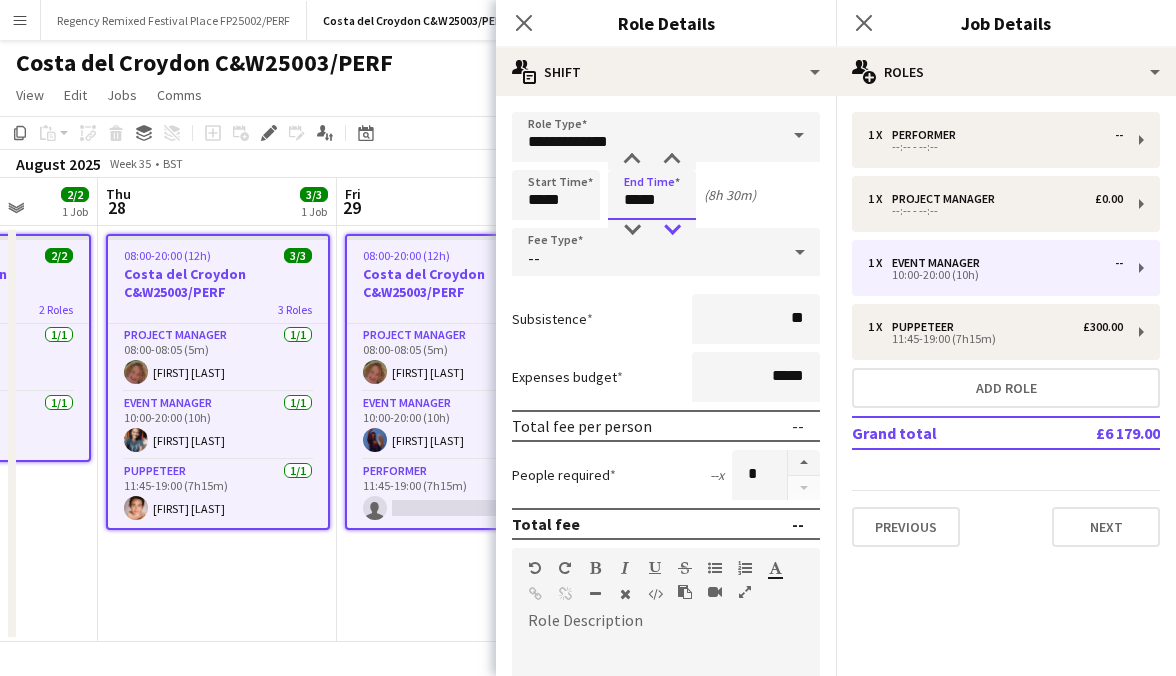 type on "*****" 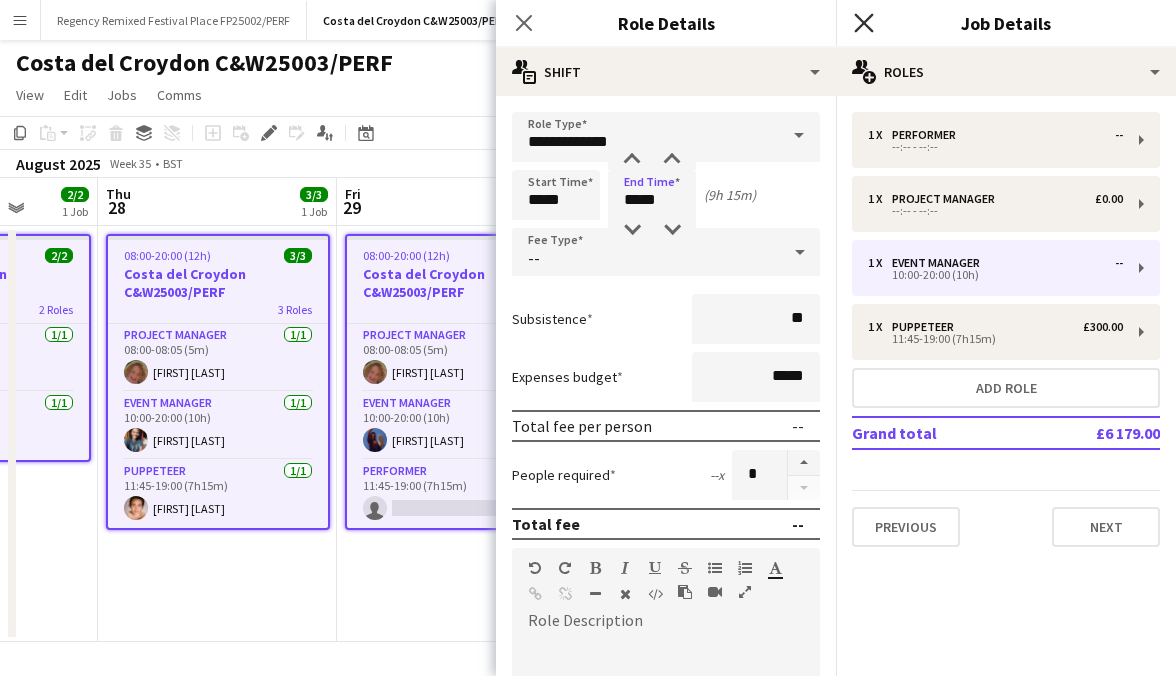 click on "Close pop-in" 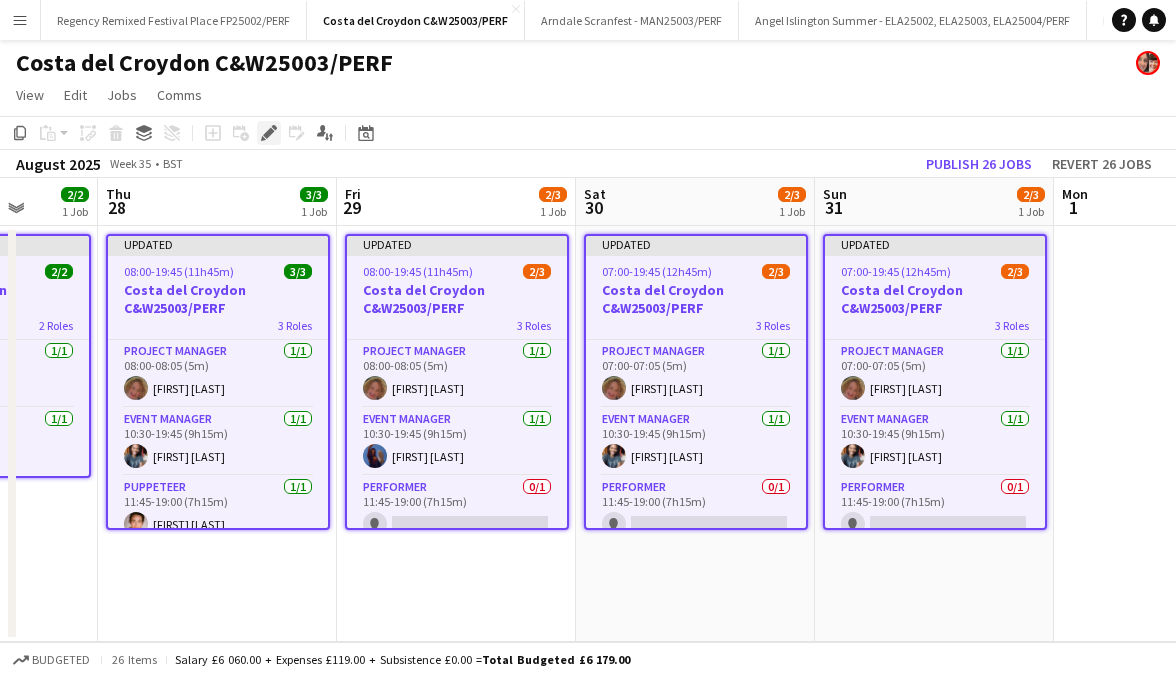 click on "Edit" 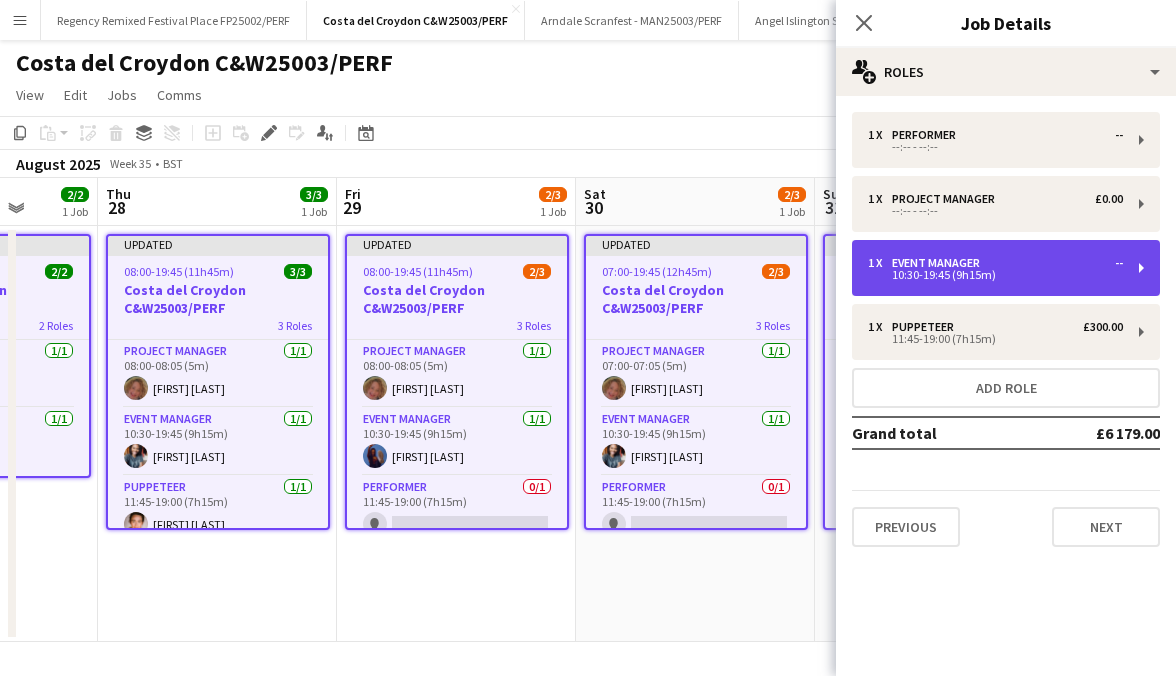 click on "1 x   Event Manager   --" at bounding box center (995, 263) 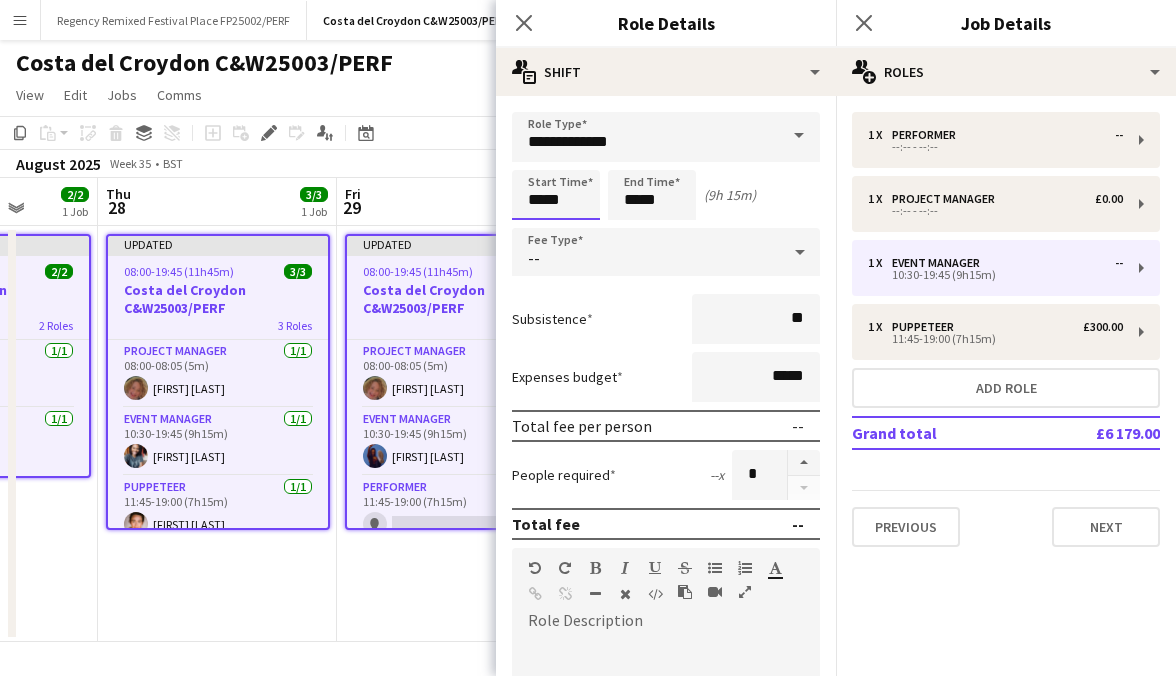 click on "*****" at bounding box center (556, 195) 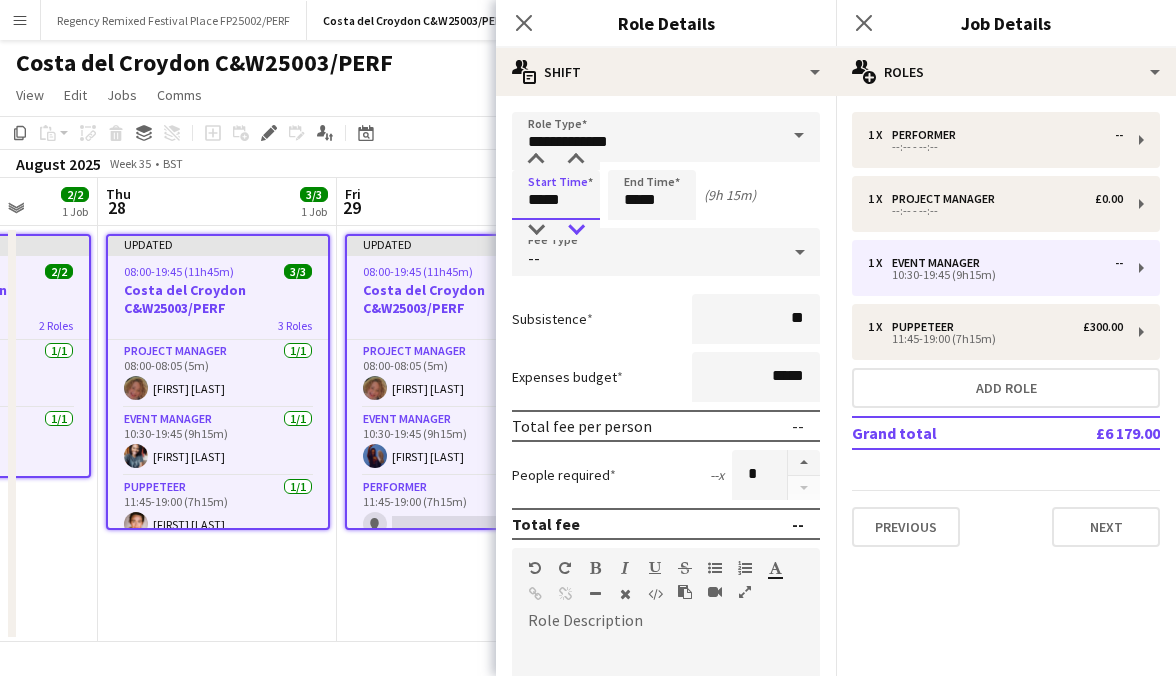 click at bounding box center [576, 230] 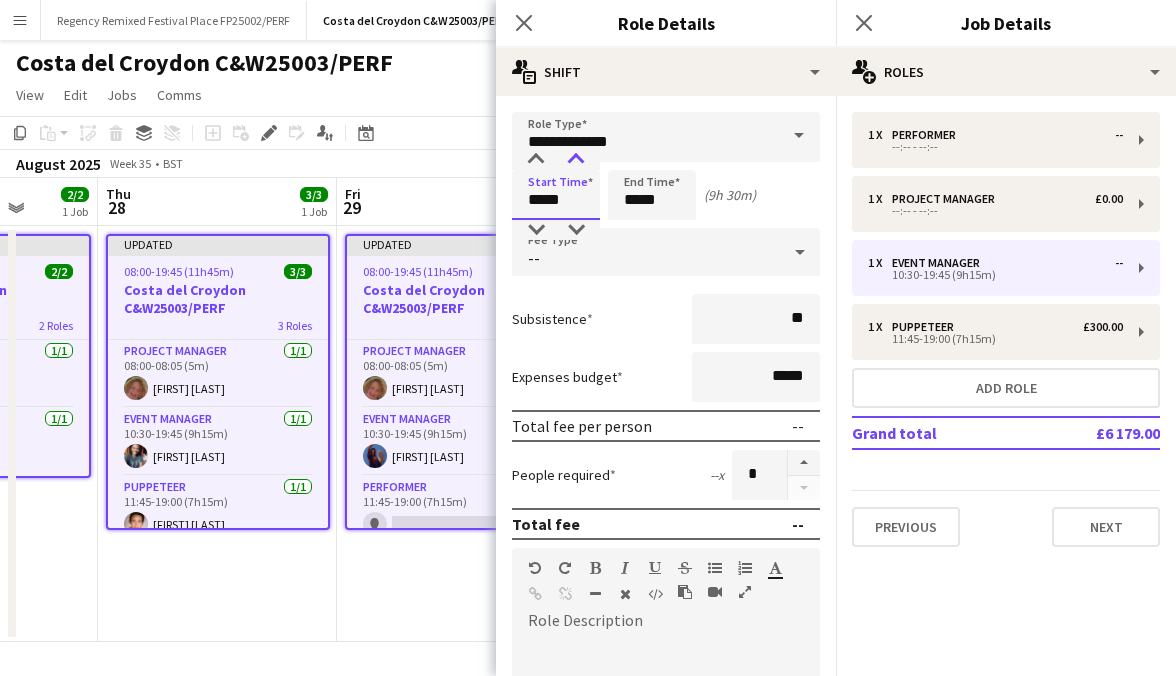 click at bounding box center (576, 160) 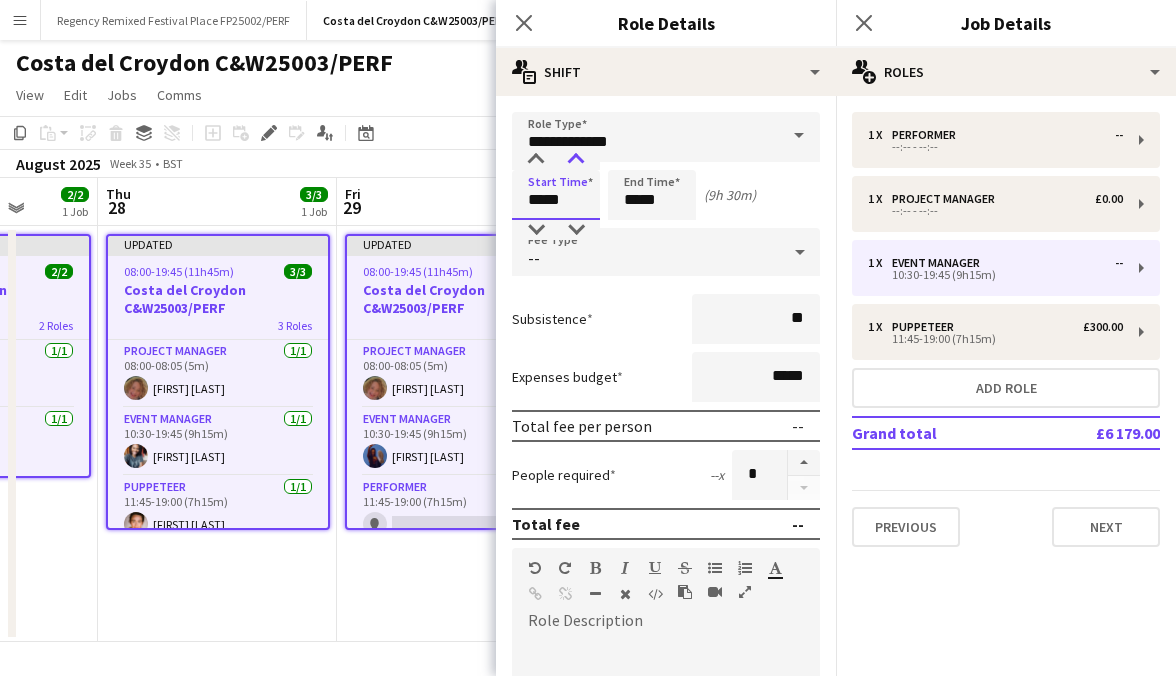 type on "*****" 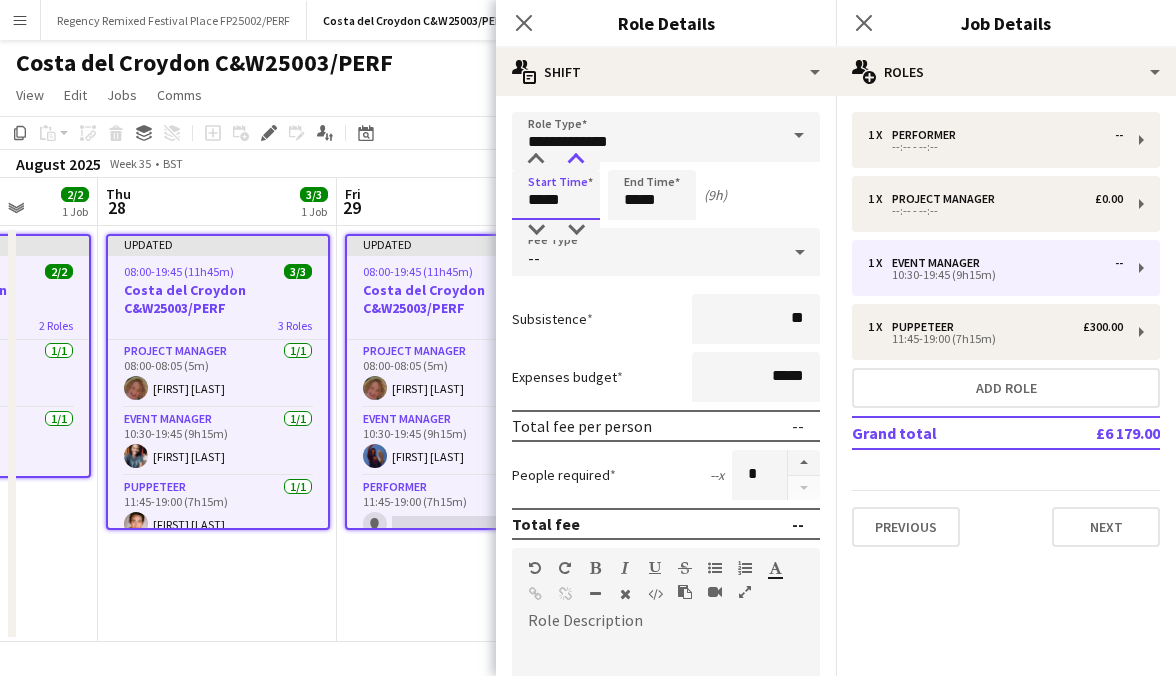 click at bounding box center [576, 160] 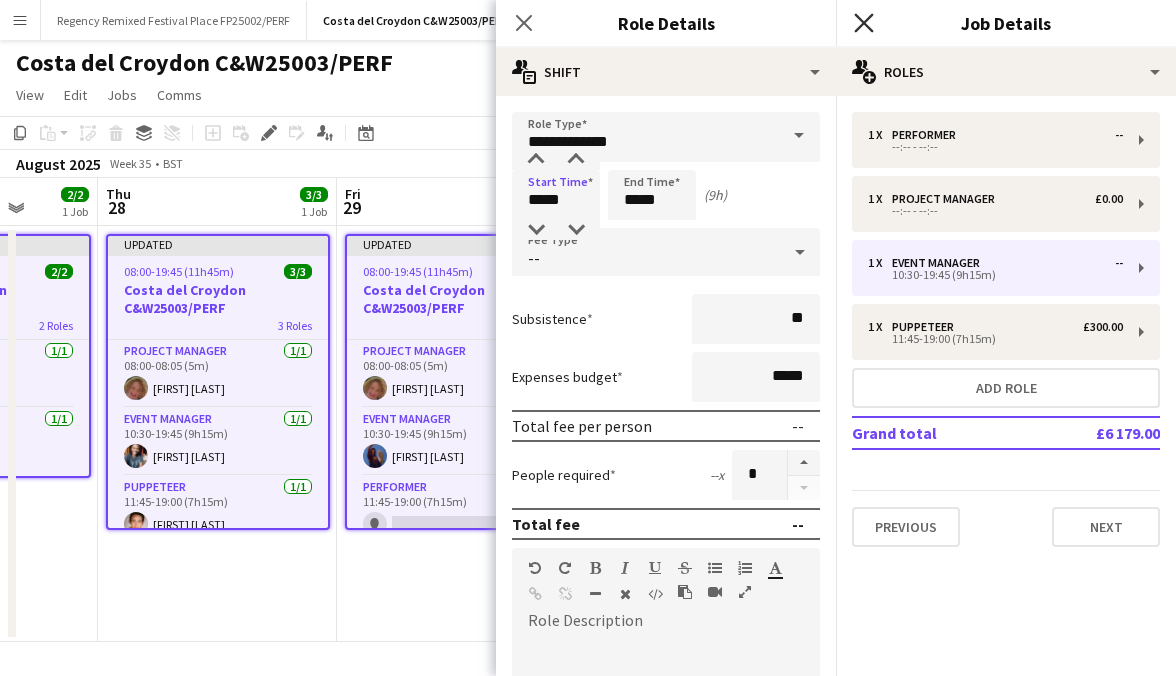 click on "Close pop-in" 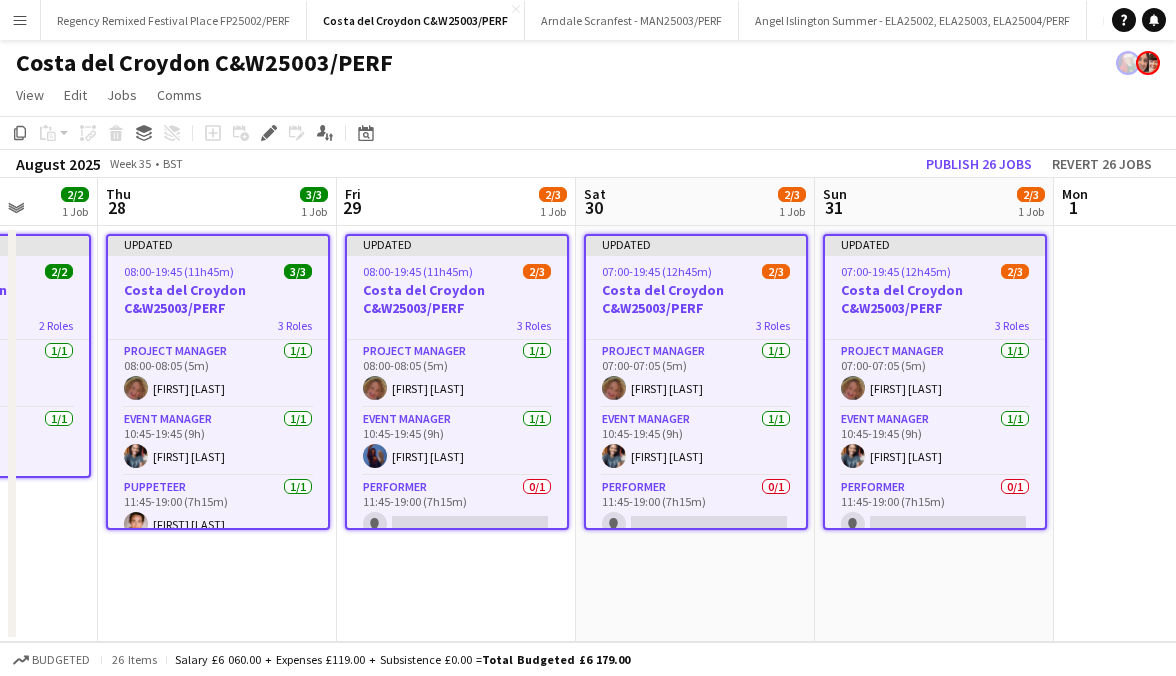 click on "Menu" at bounding box center (20, 20) 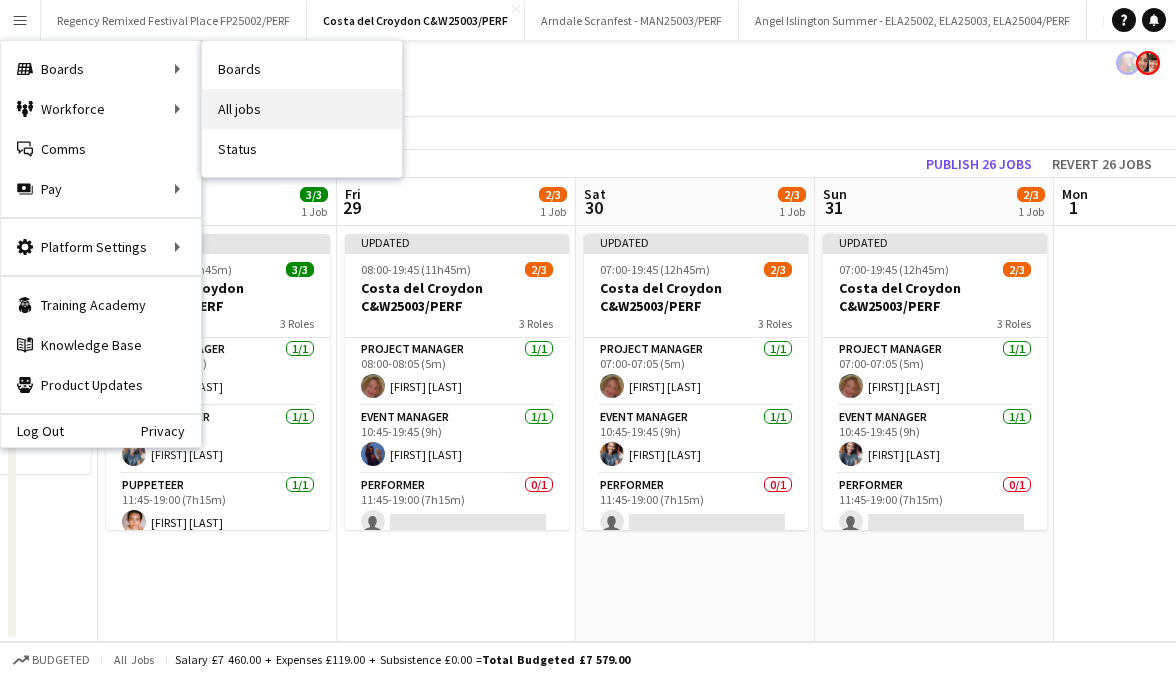 click on "All jobs" at bounding box center (302, 109) 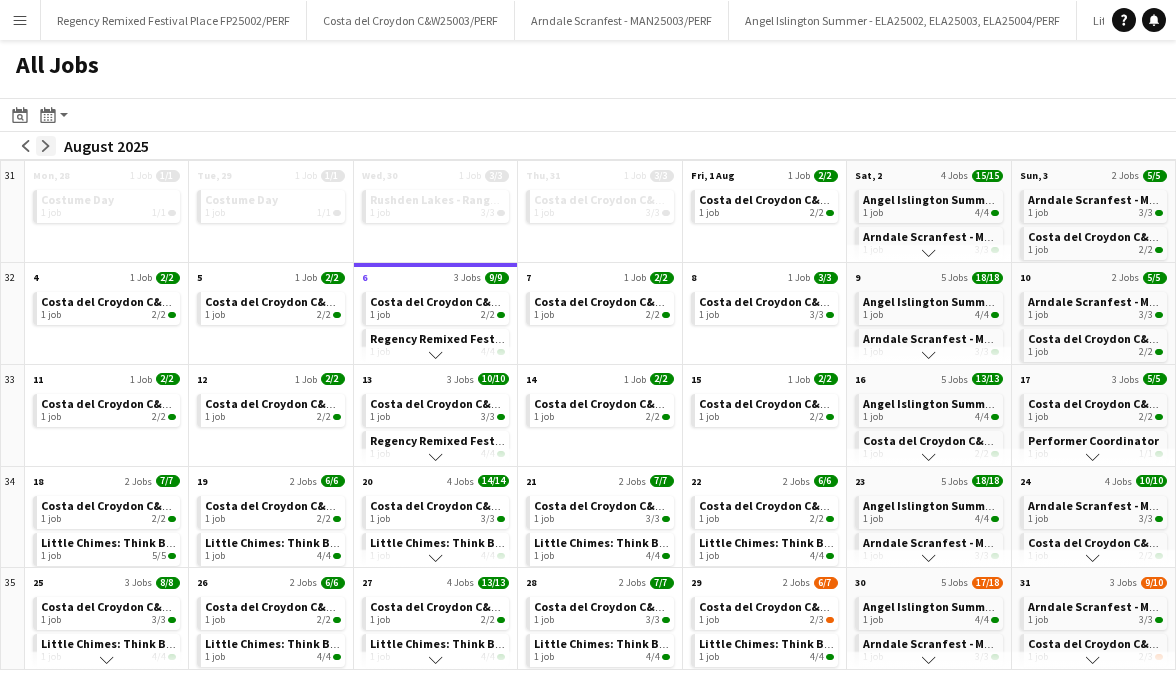 click on "arrow-right" 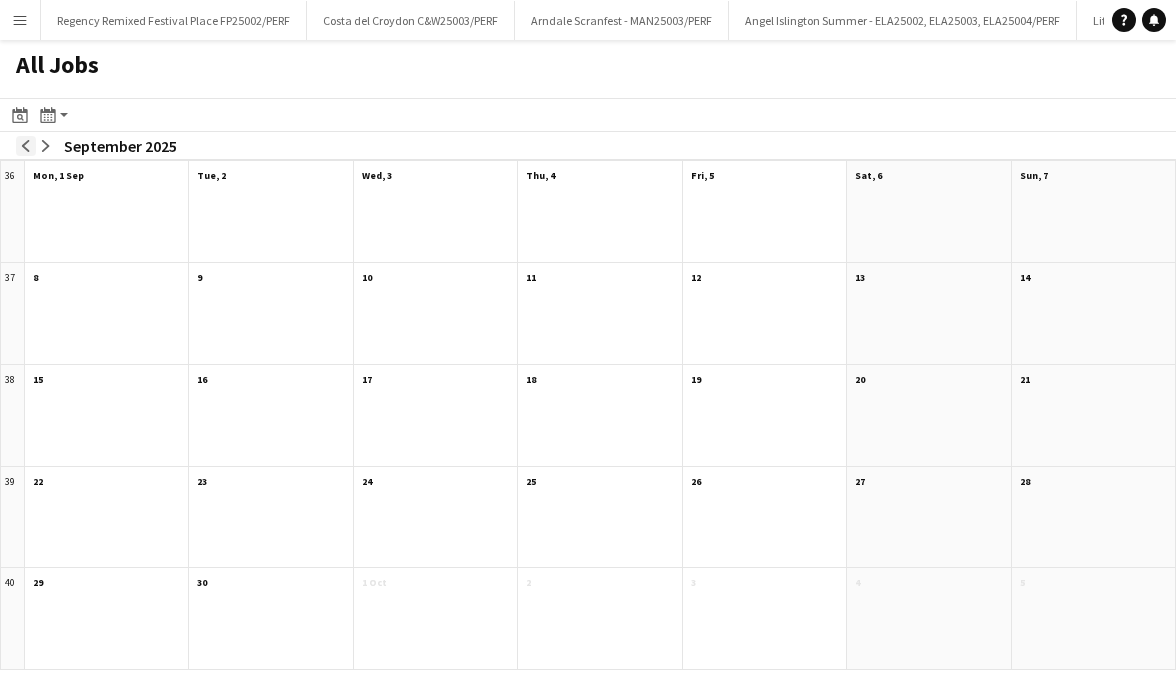 click on "arrow-left" 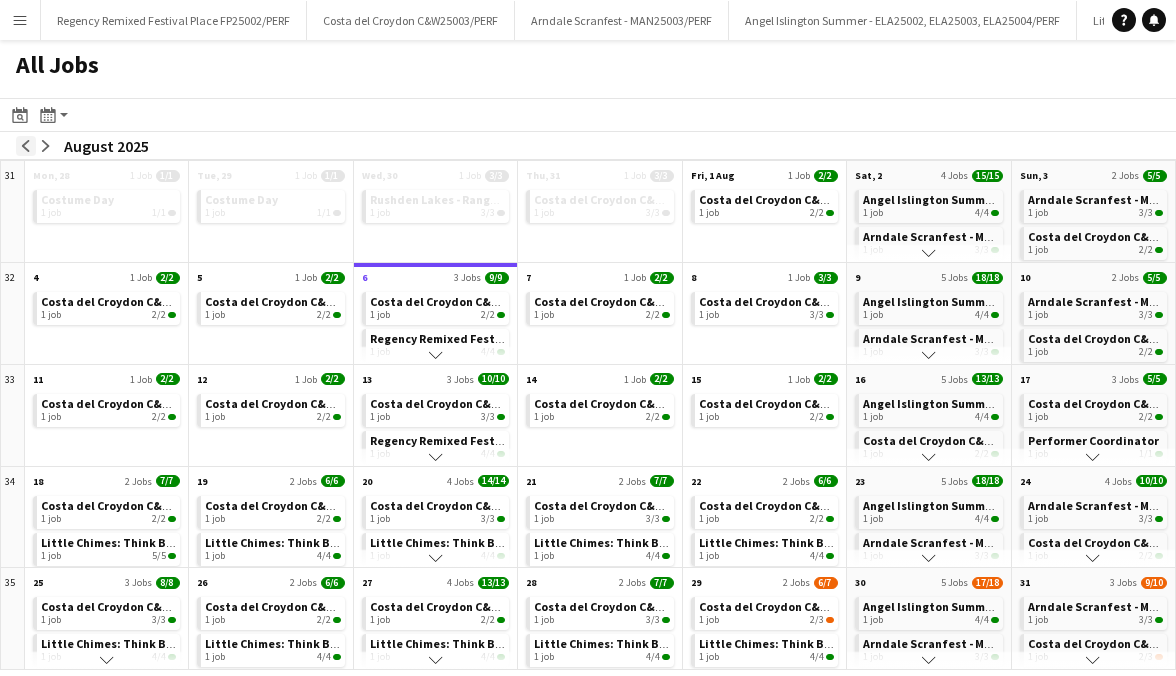 click on "arrow-left" 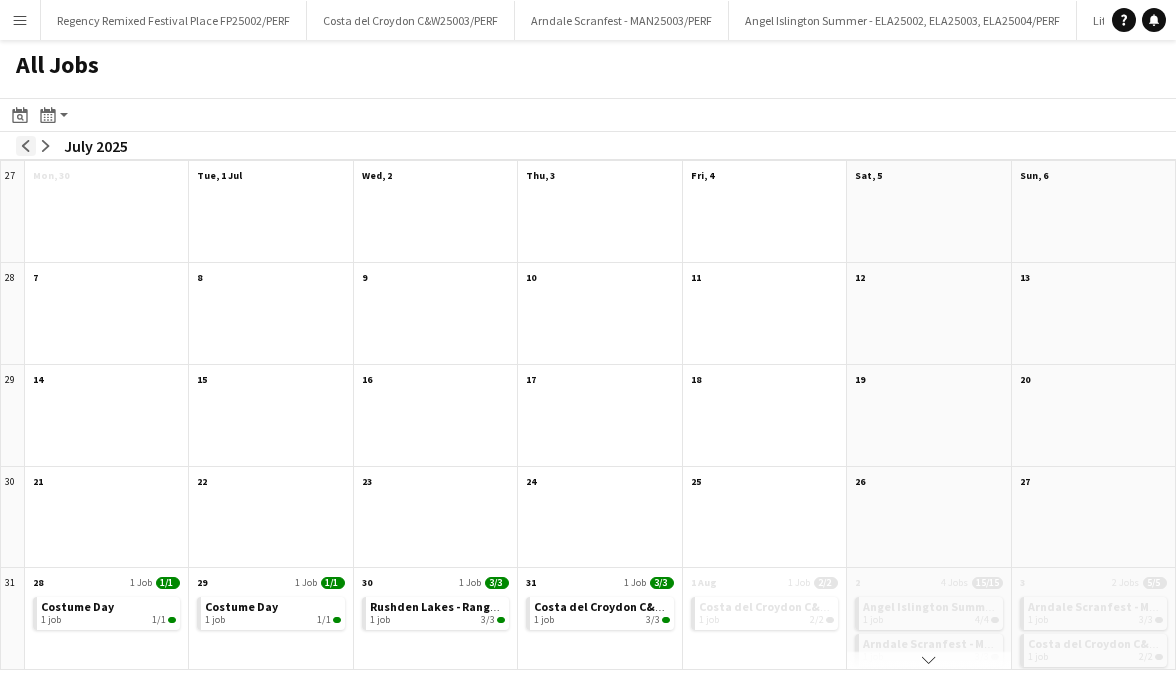 click on "arrow-left" 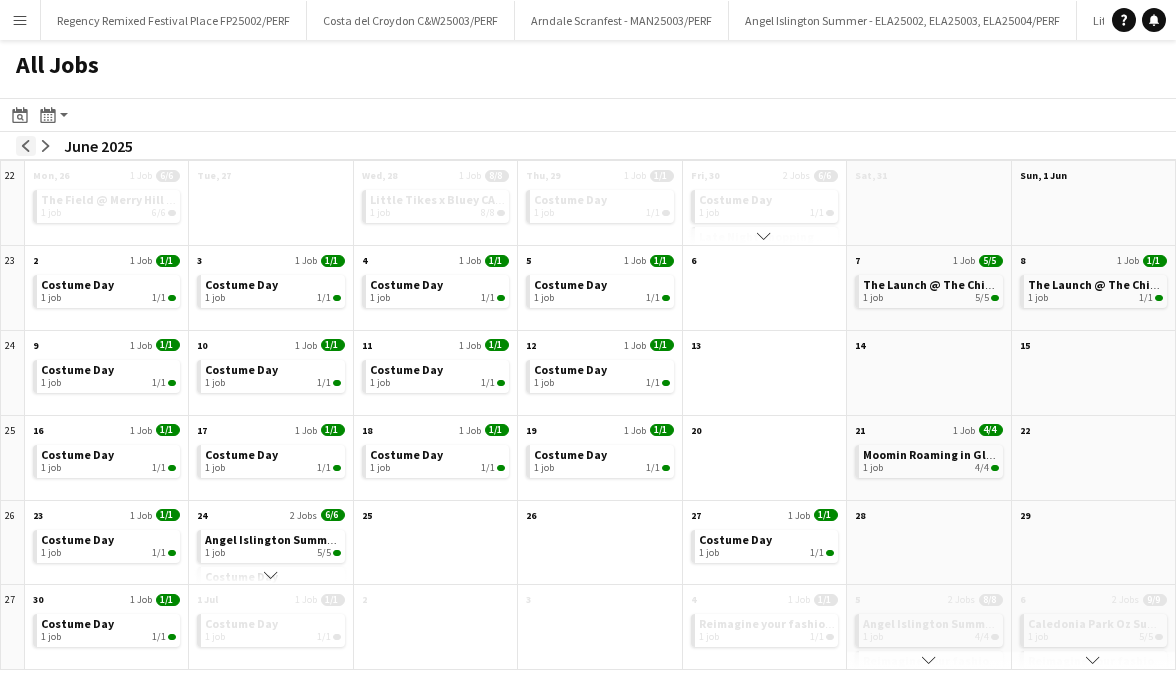 click on "arrow-left" 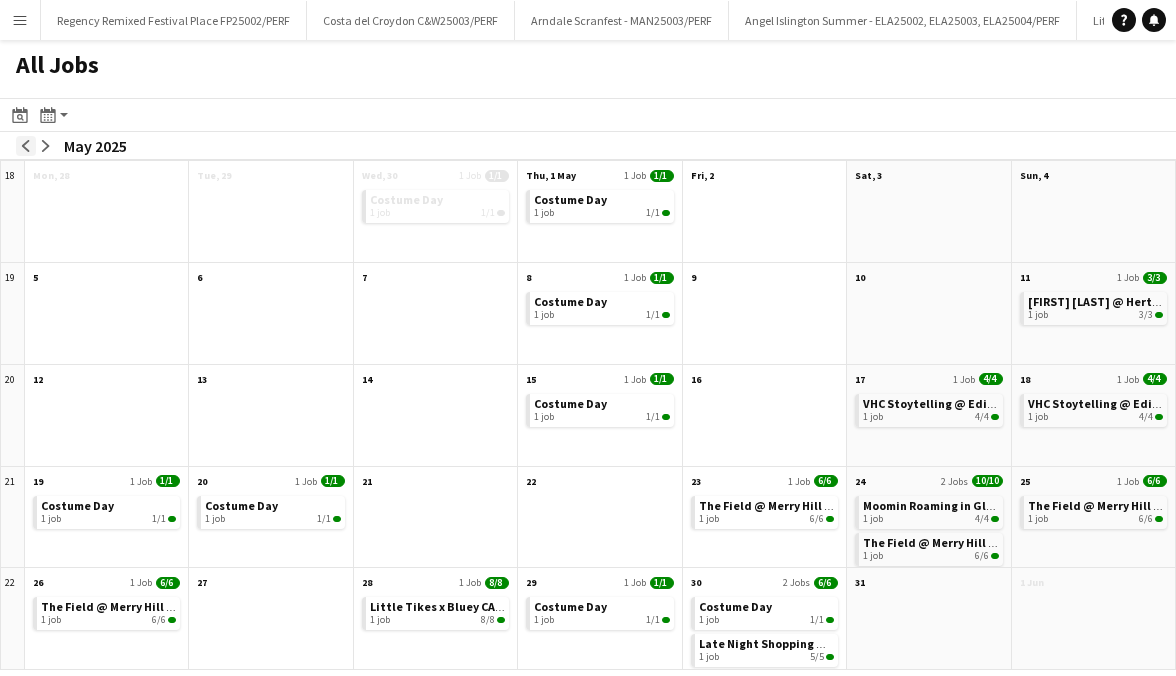 click on "arrow-left" 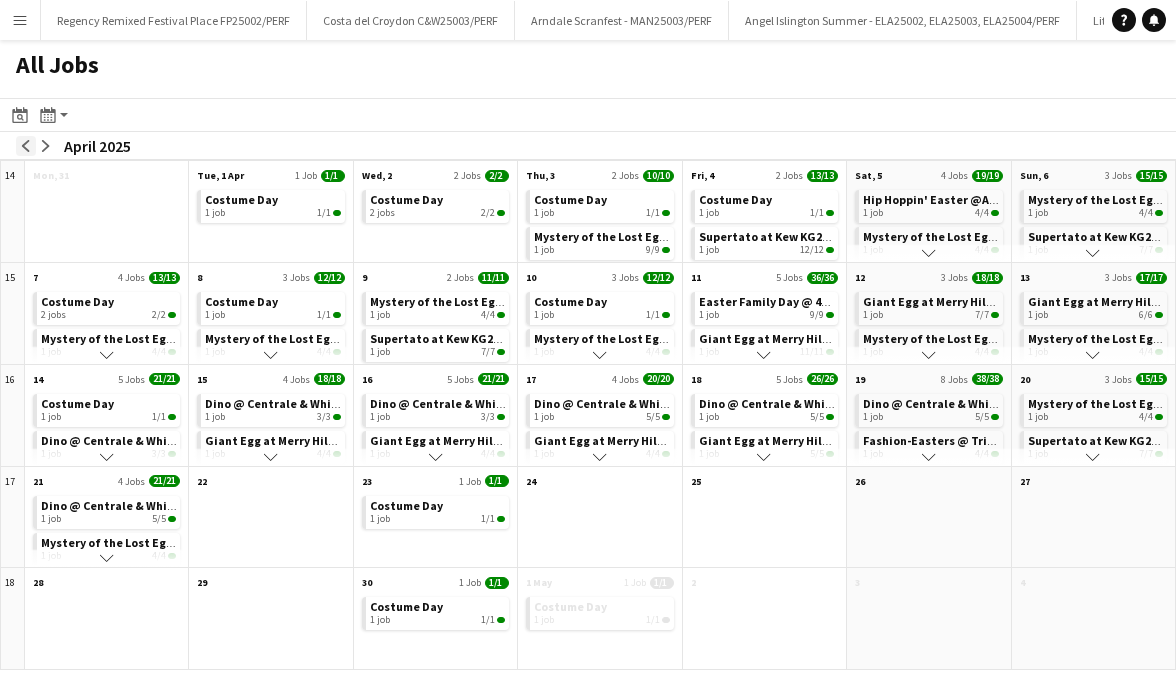 click on "arrow-left" 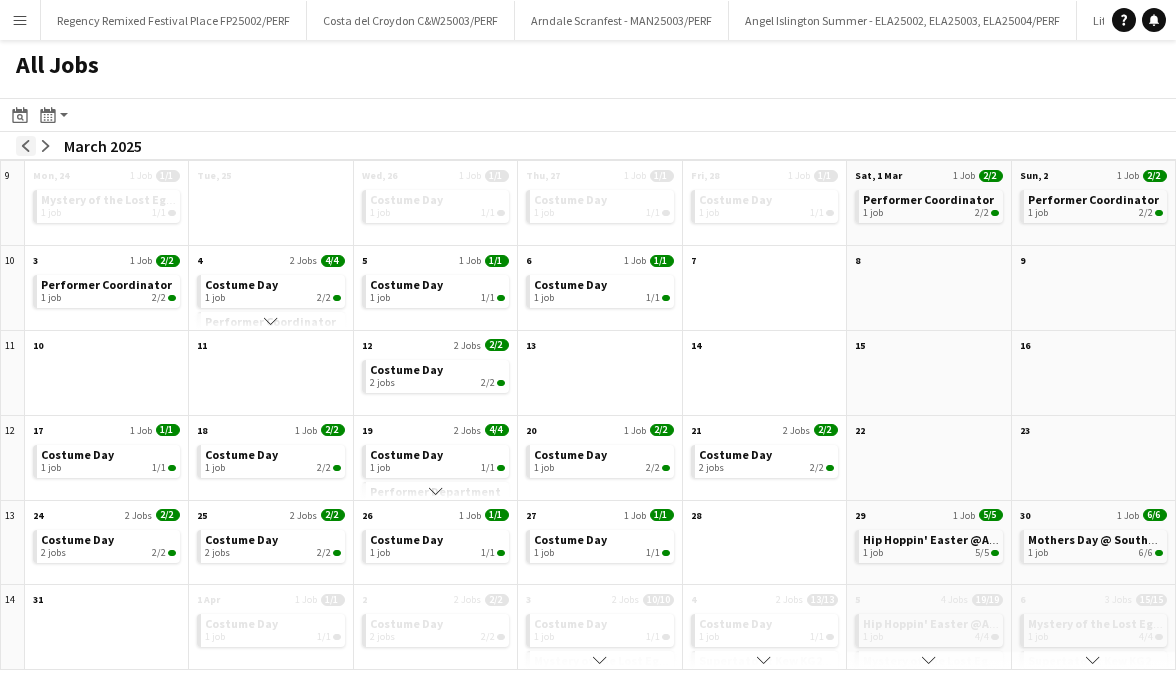 click on "arrow-left" 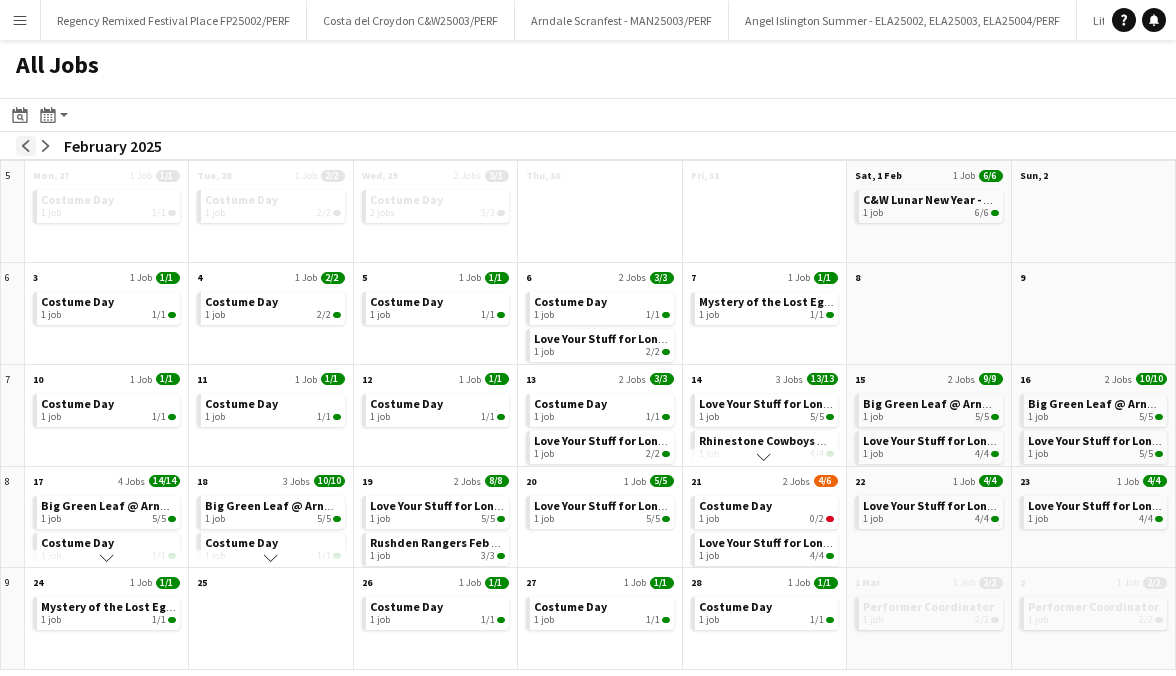 click on "arrow-left" 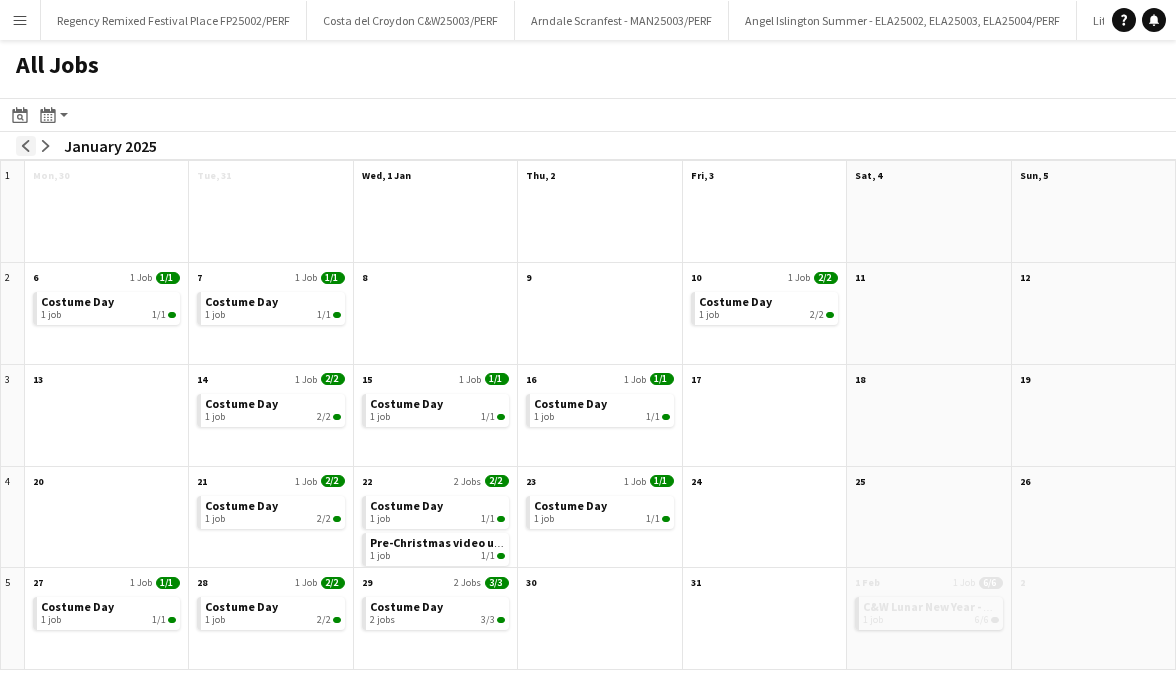 click on "arrow-left" 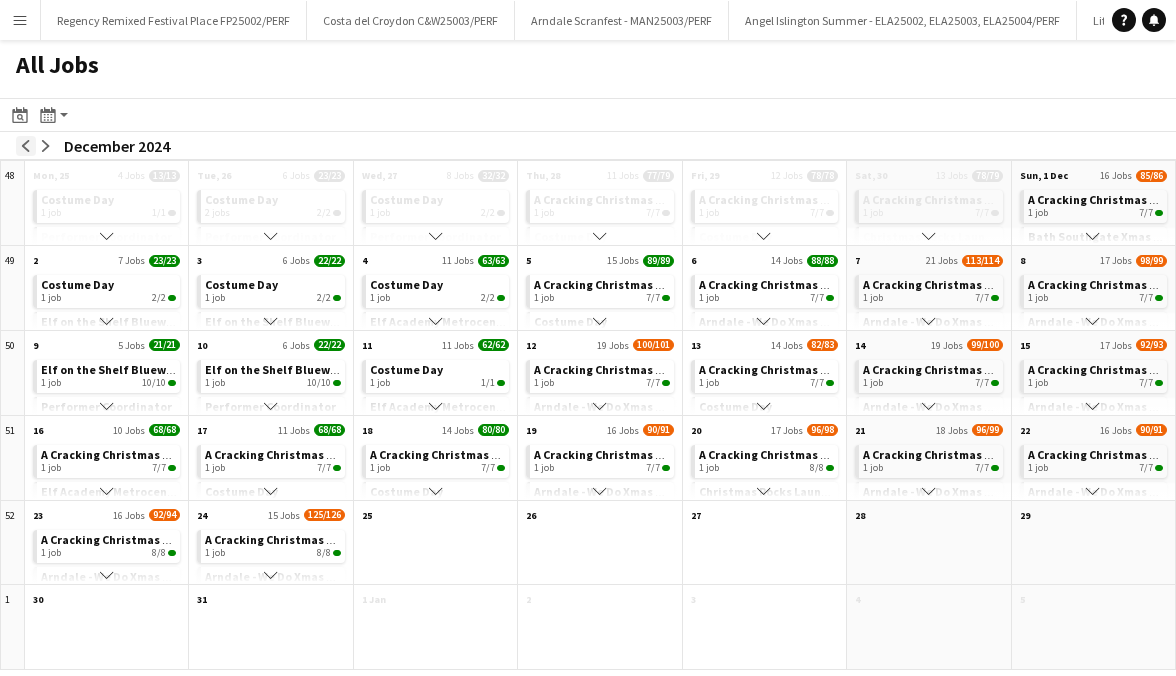 click on "arrow-left" 